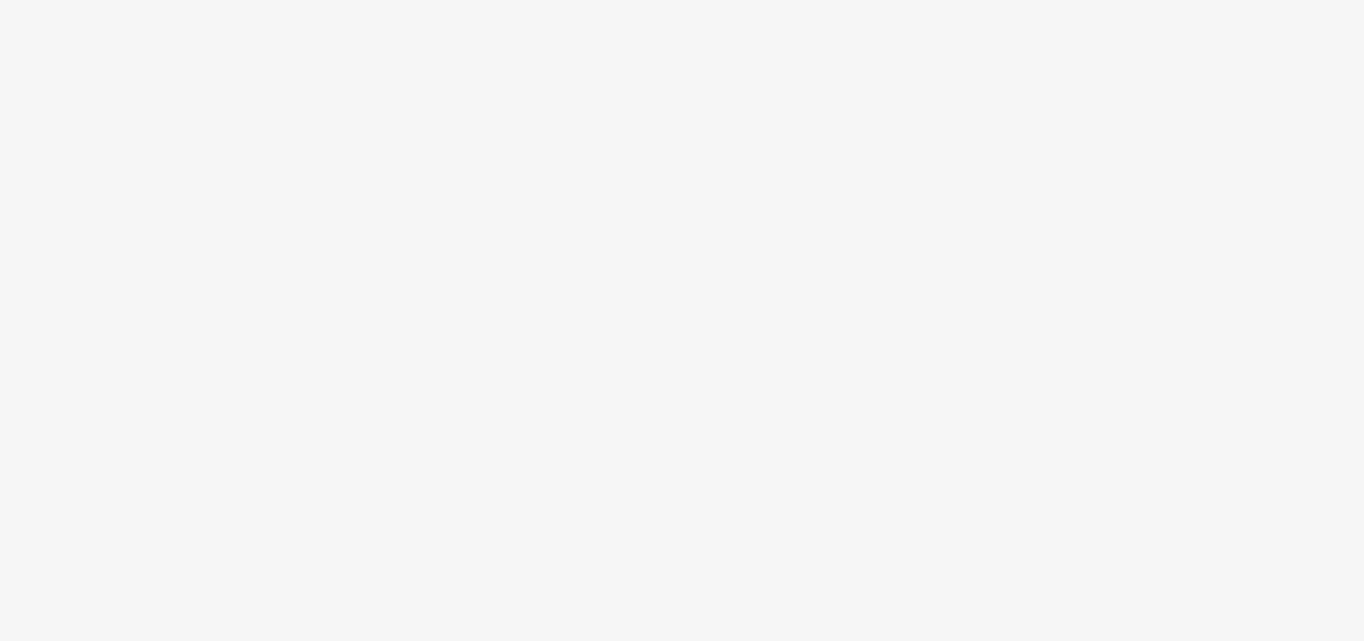 scroll, scrollTop: 0, scrollLeft: 0, axis: both 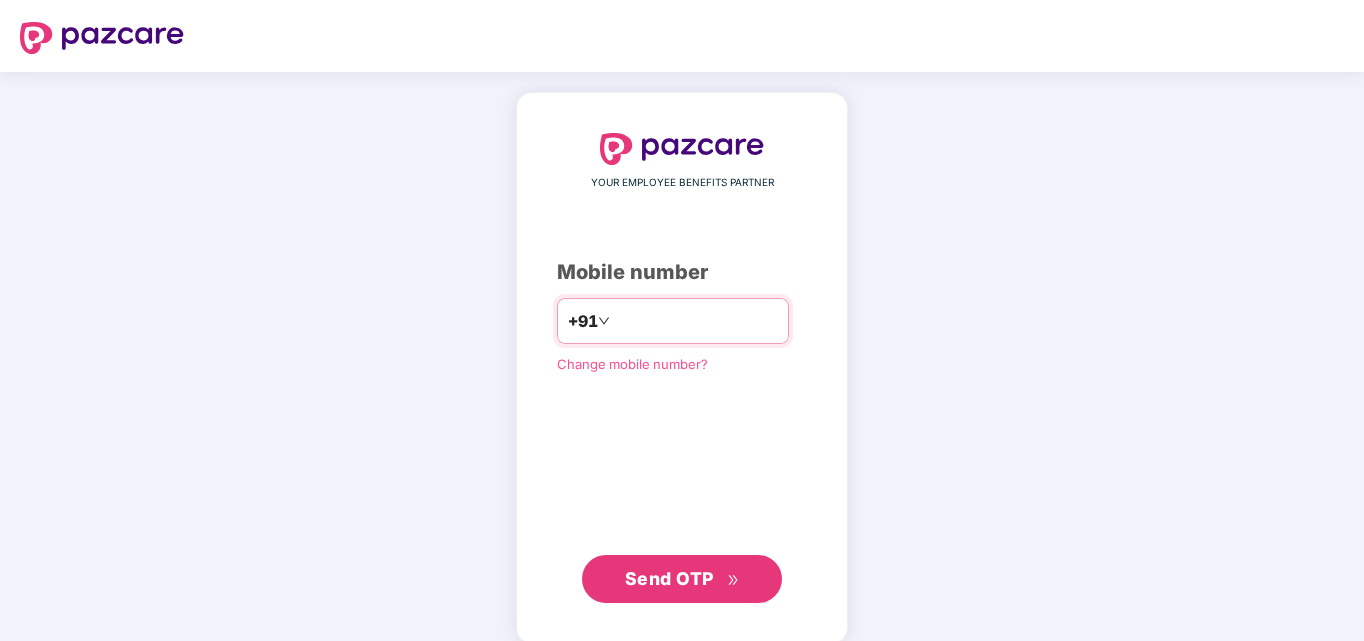 click at bounding box center (696, 321) 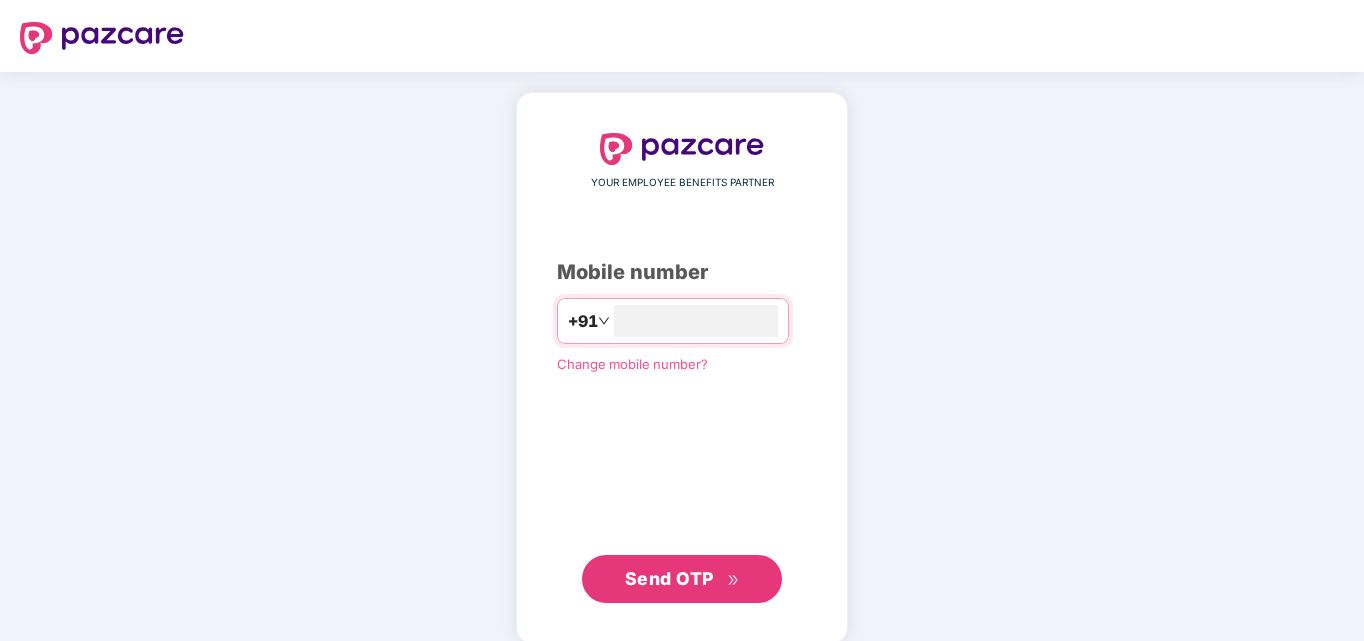 click on "Send OTP" at bounding box center [682, 579] 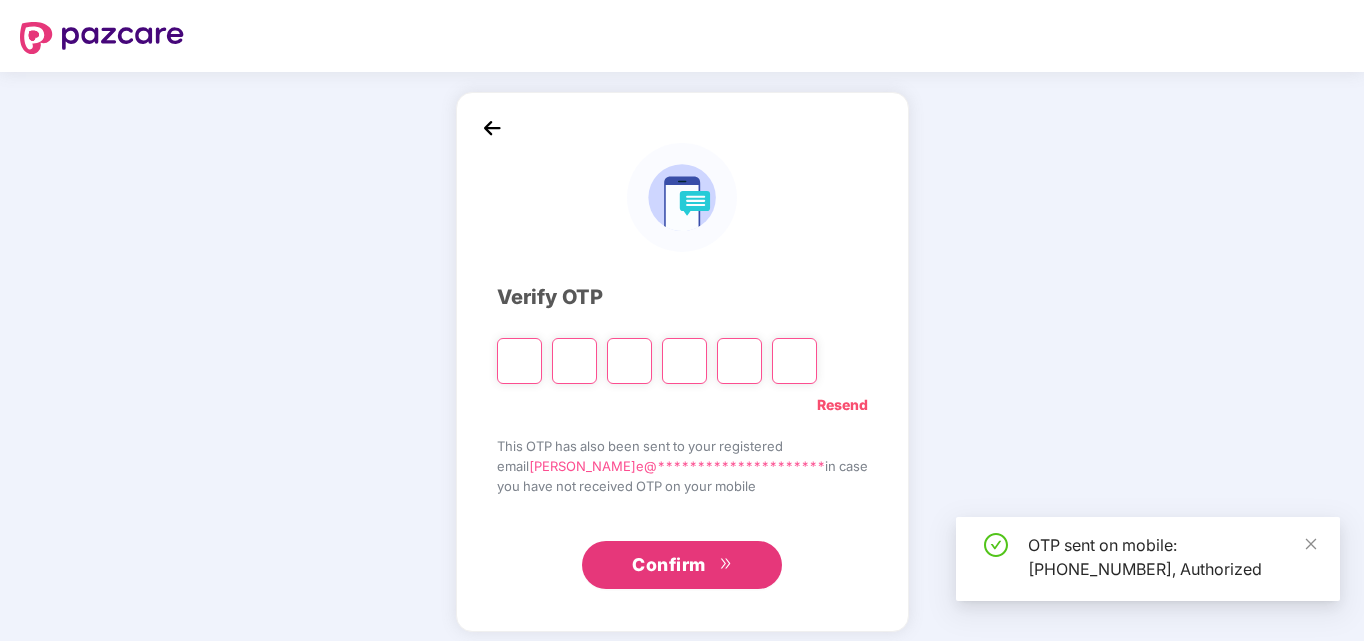 click at bounding box center (519, 361) 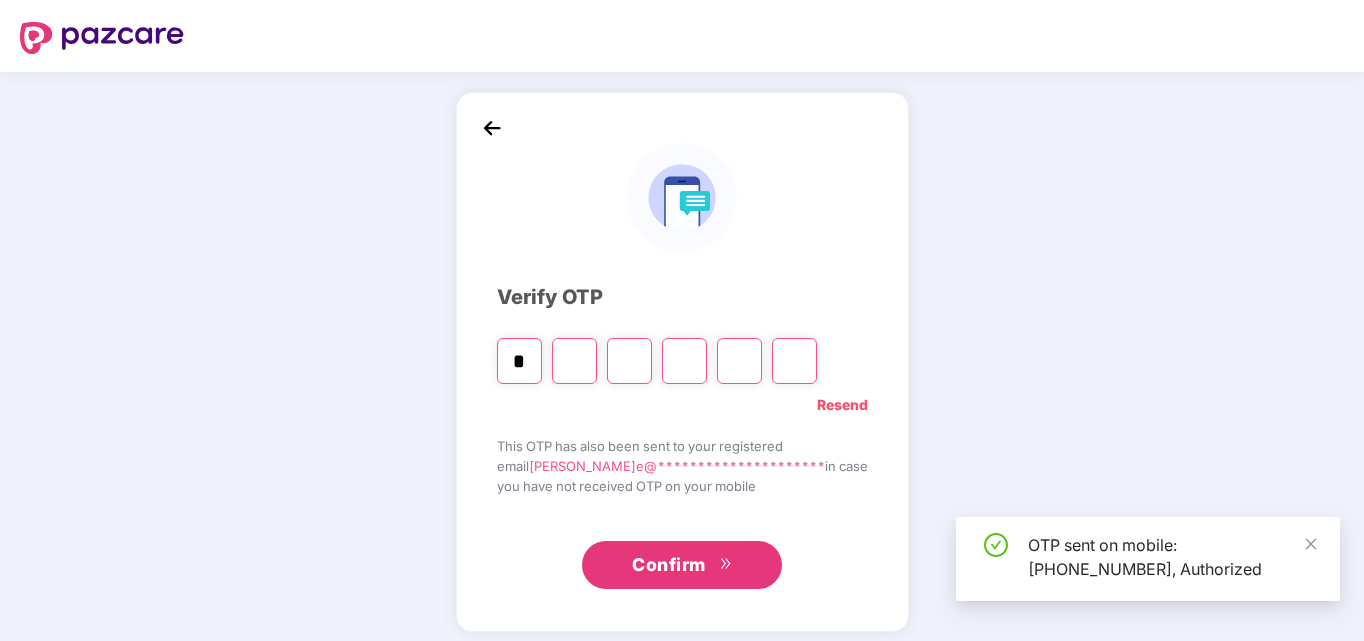 type on "*" 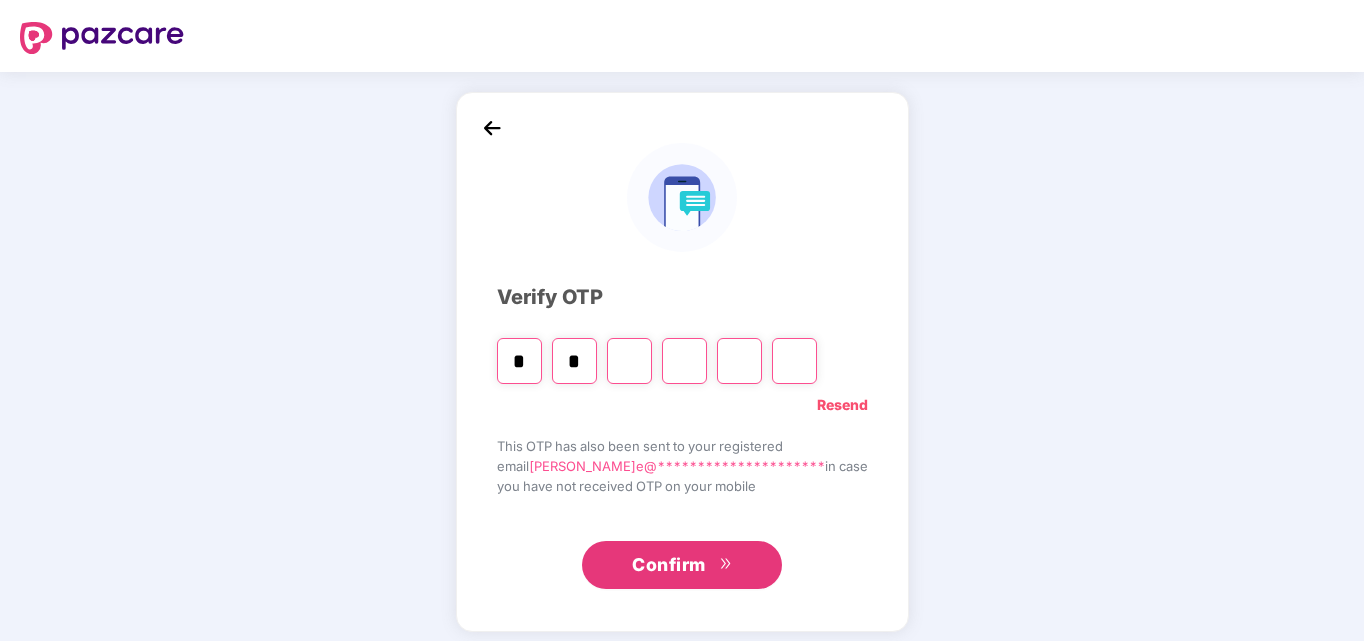 type on "*" 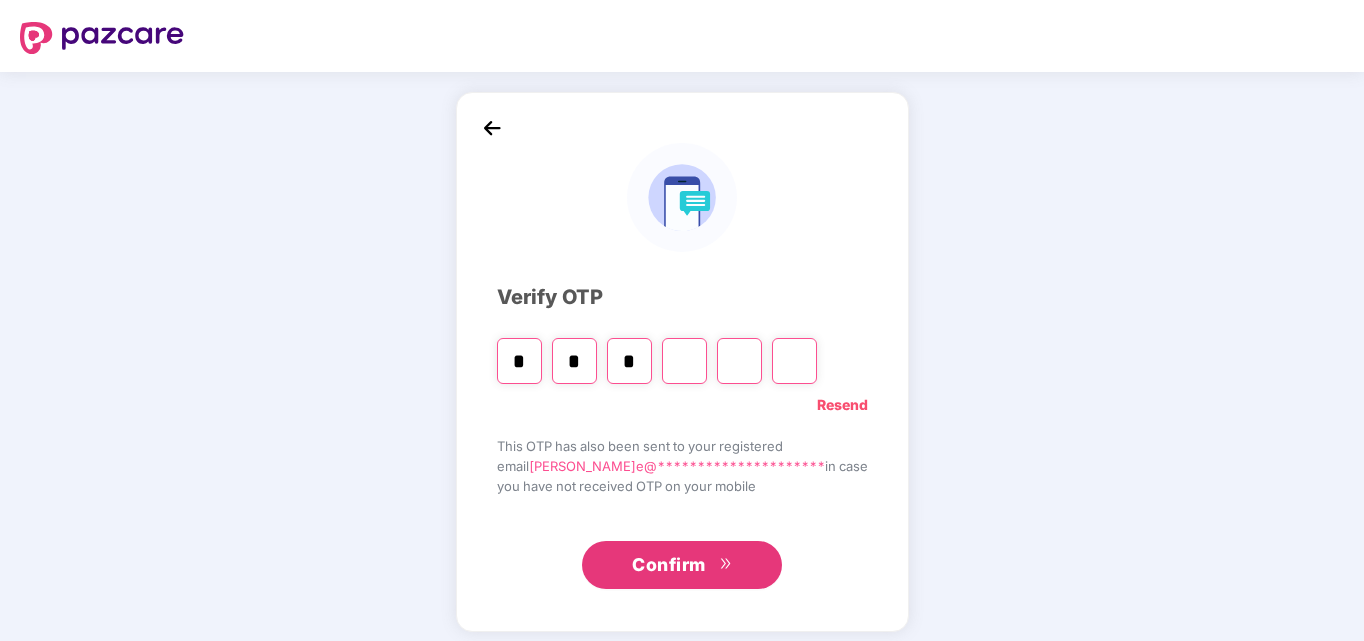 type on "*" 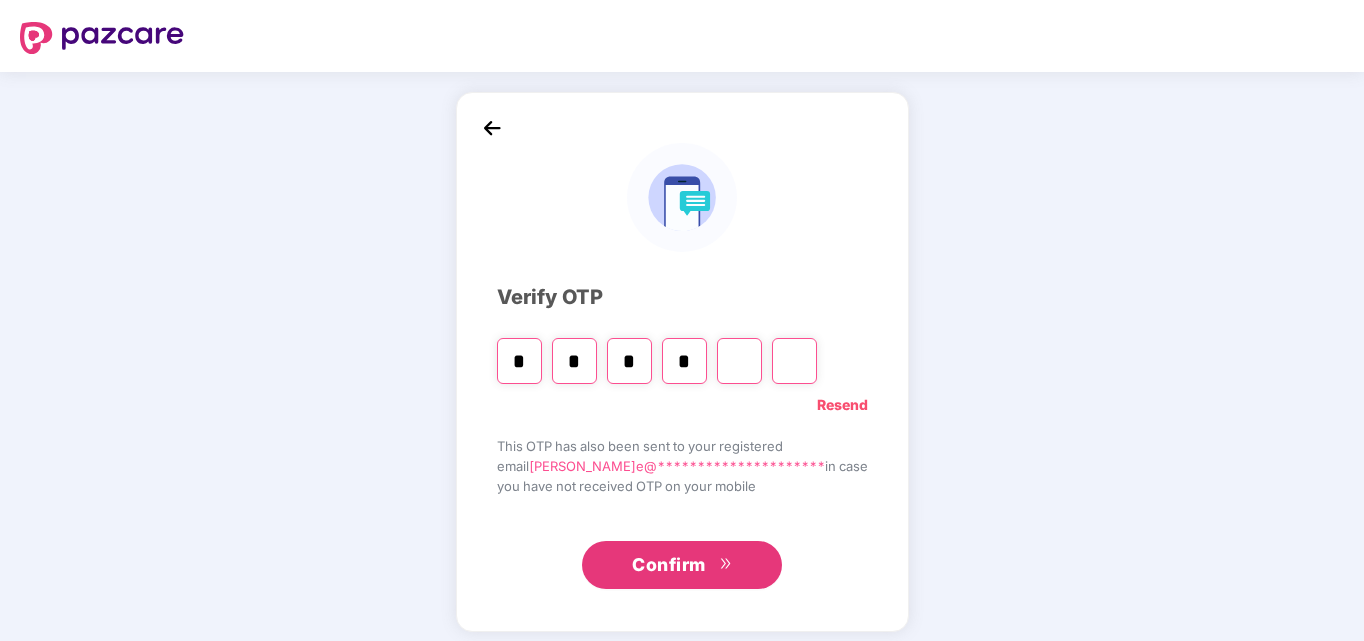 type on "*" 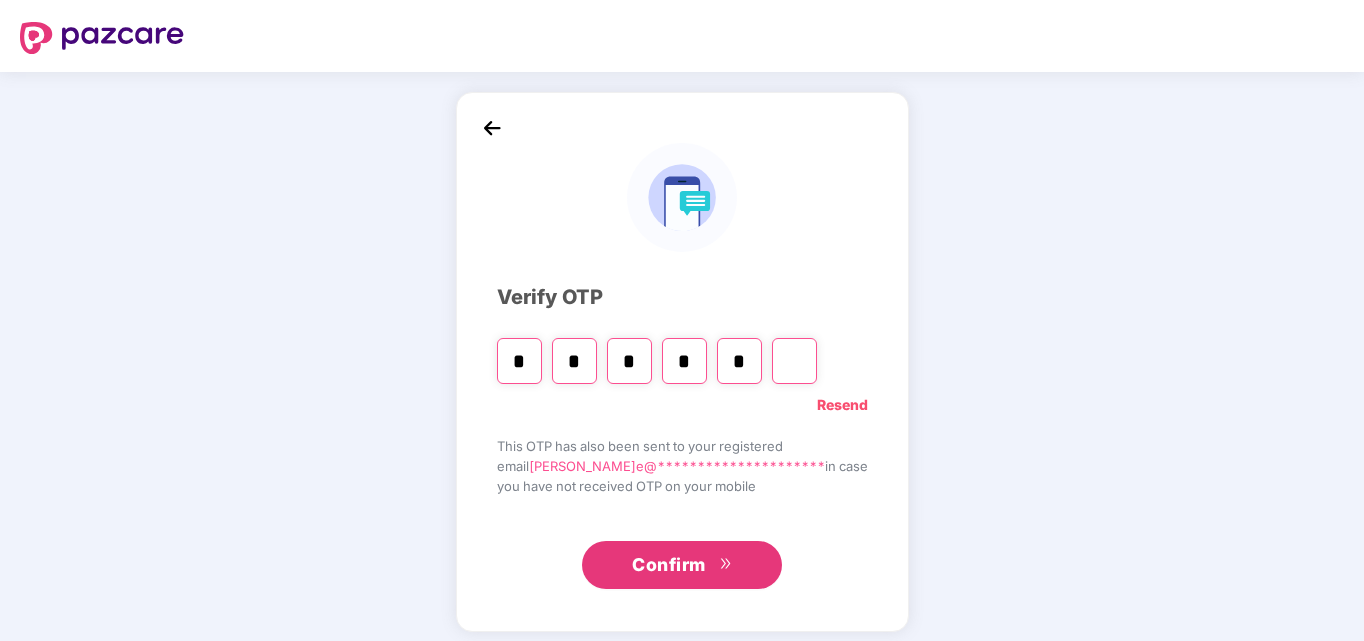 type on "*" 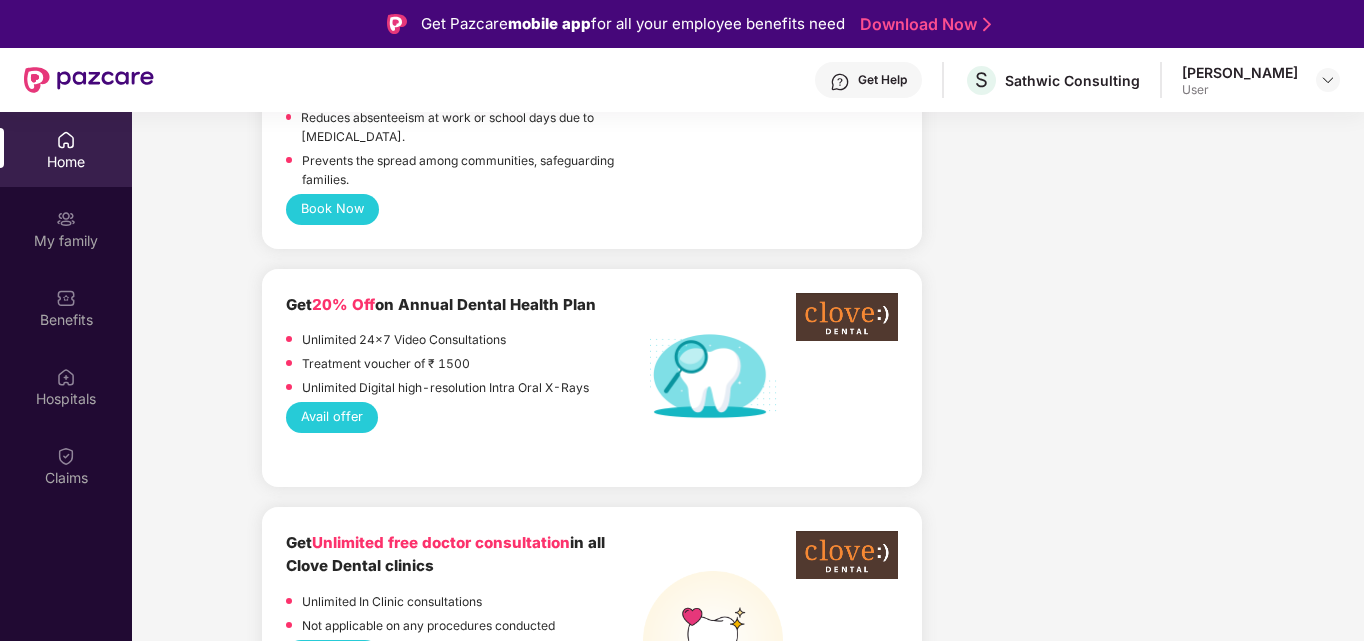 scroll, scrollTop: 1800, scrollLeft: 0, axis: vertical 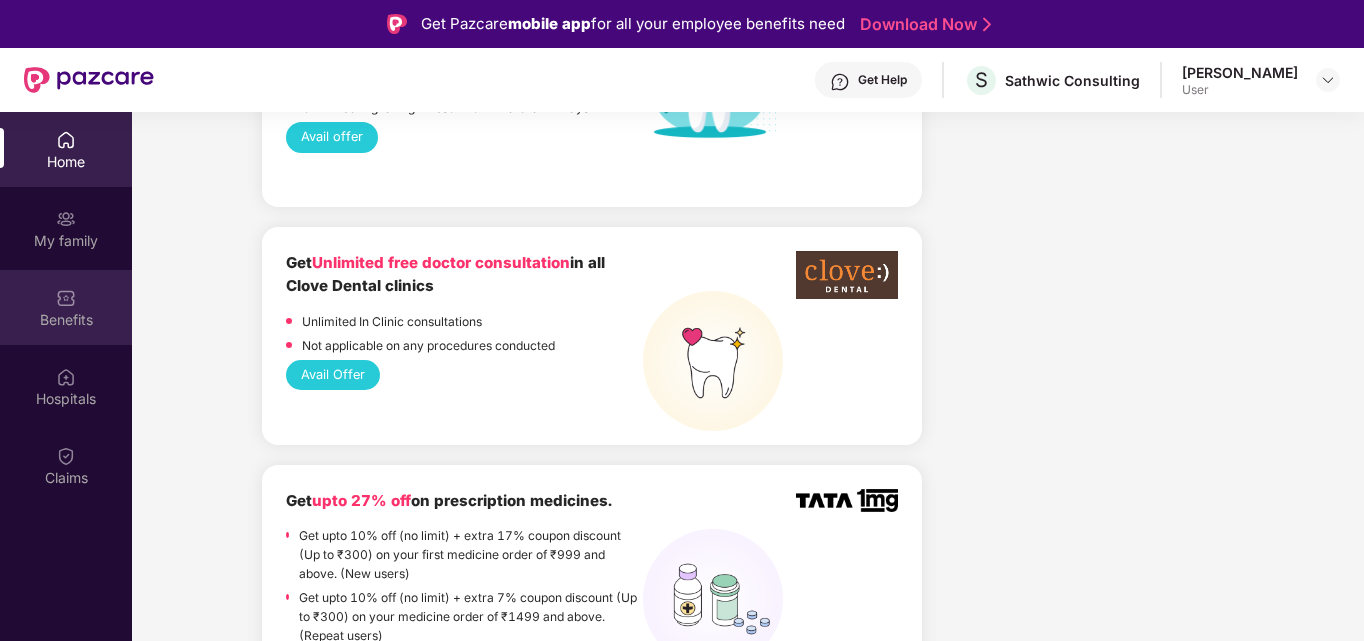 click on "Benefits" at bounding box center (66, 307) 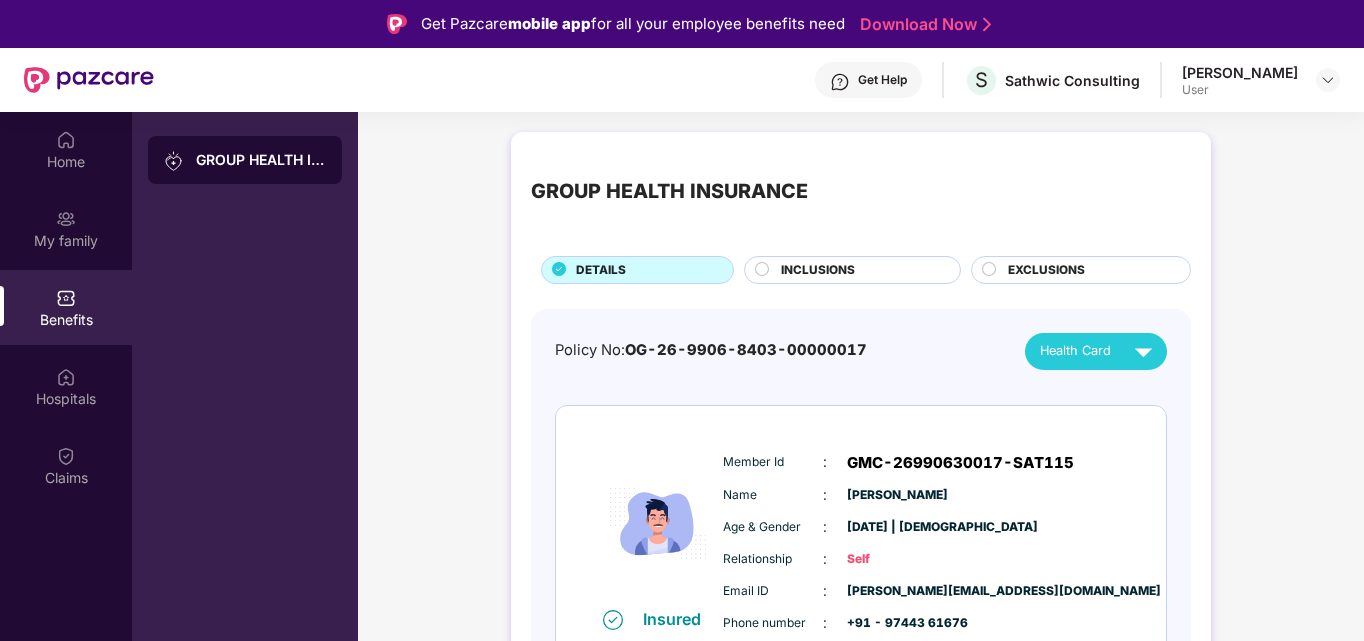 click on "INCLUSIONS" at bounding box center [860, 272] 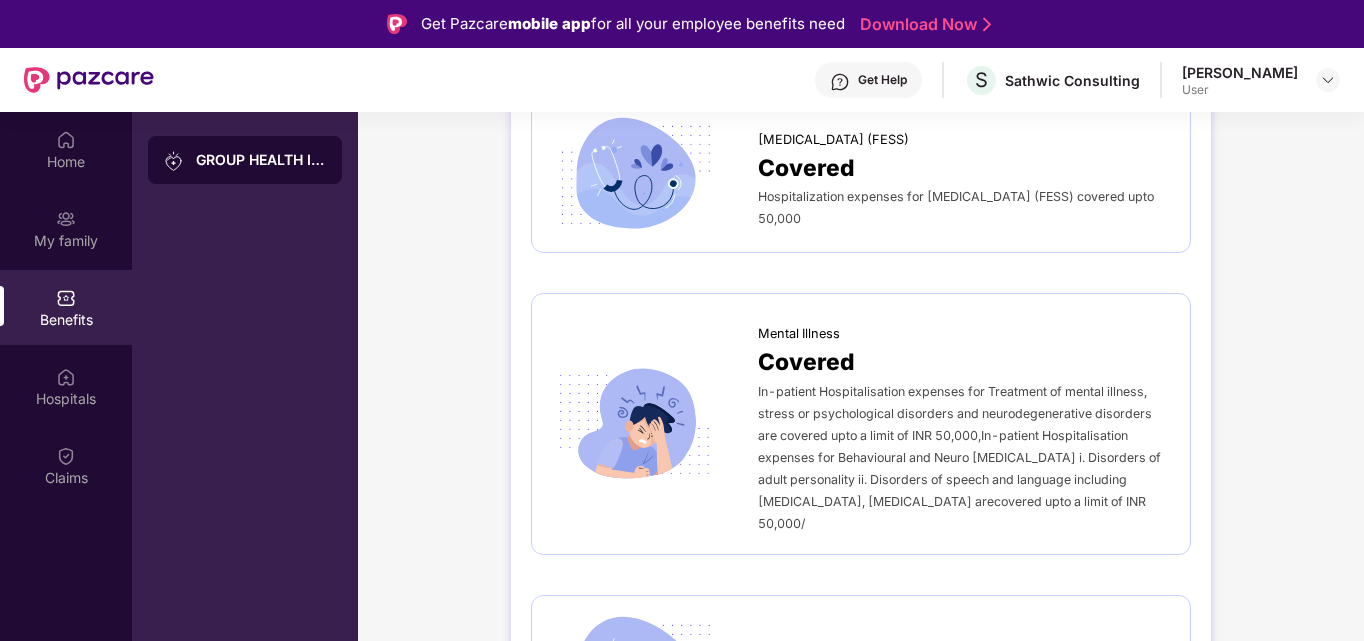 scroll, scrollTop: 4236, scrollLeft: 0, axis: vertical 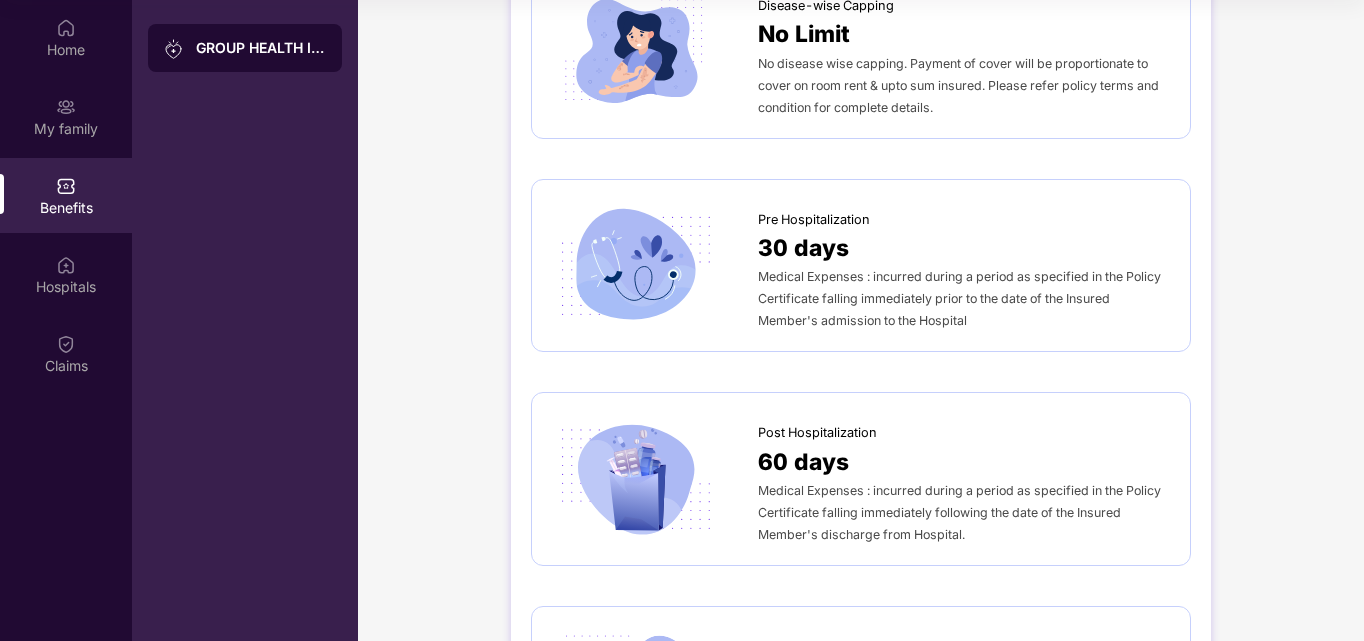 click on "Medical Expenses : incurred during a period as specified in the Policy Certificate falling immediately prior to the date of the Insured Member's admission to the Hospital" at bounding box center (964, 298) 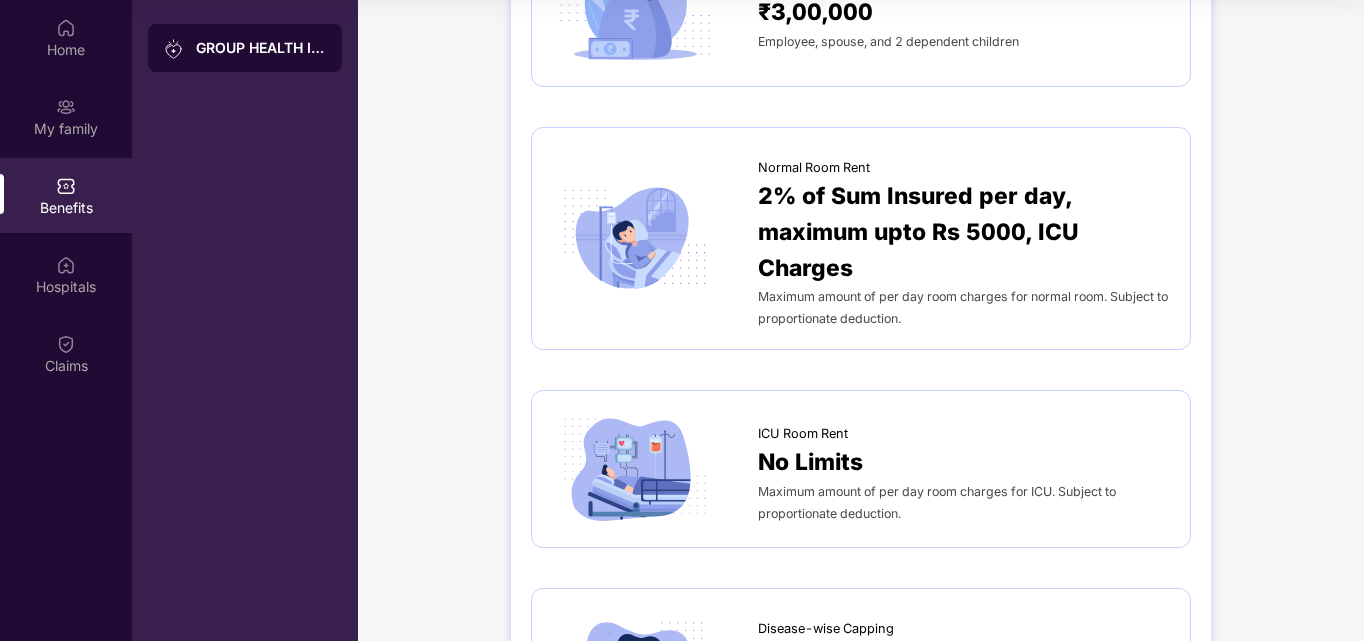 scroll, scrollTop: 0, scrollLeft: 0, axis: both 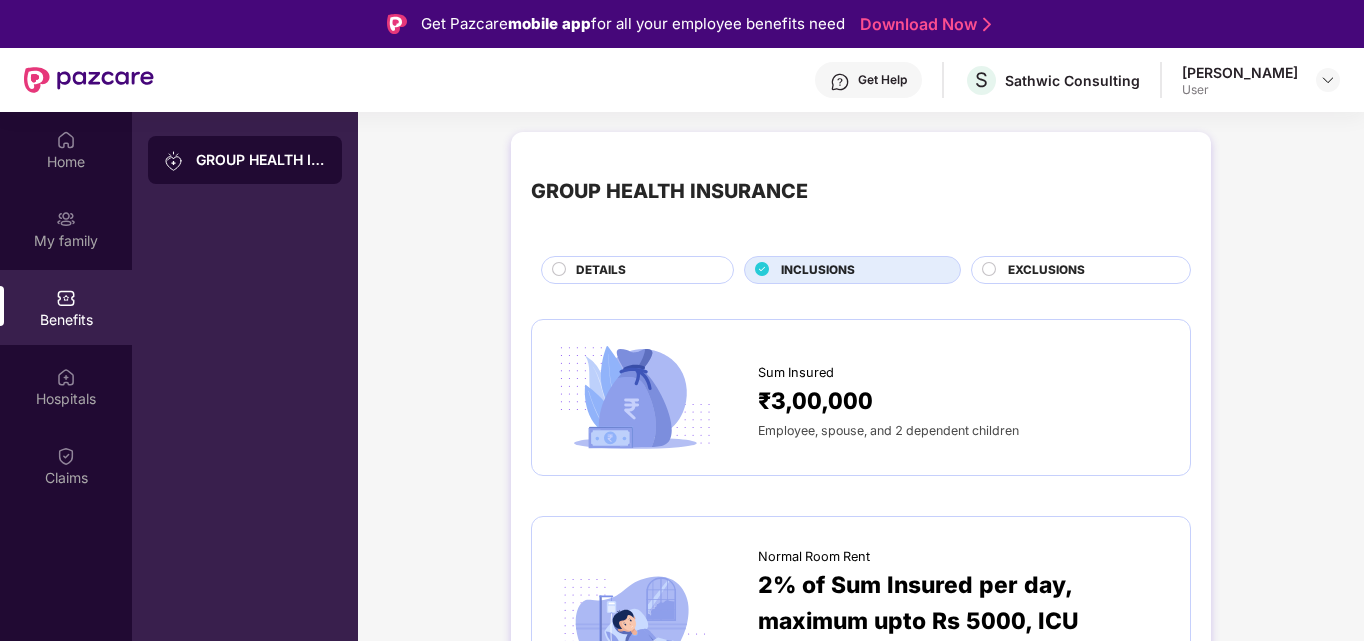 click on "EXCLUSIONS" at bounding box center (1046, 270) 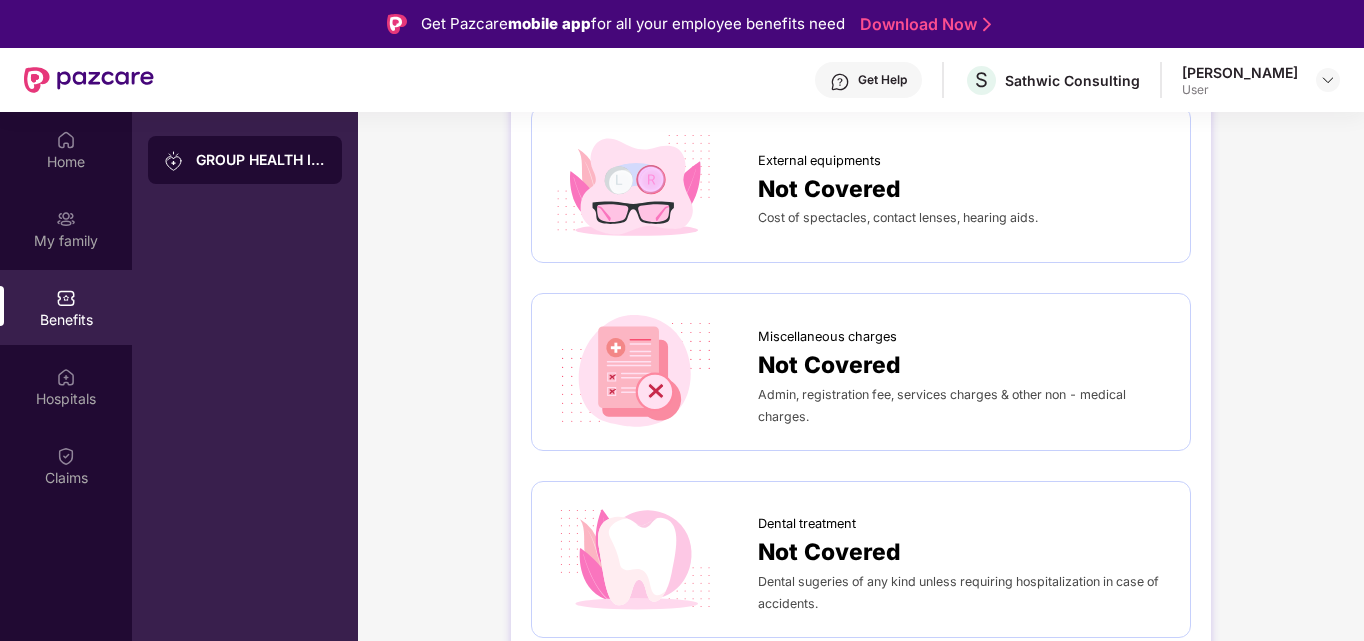 scroll, scrollTop: 0, scrollLeft: 0, axis: both 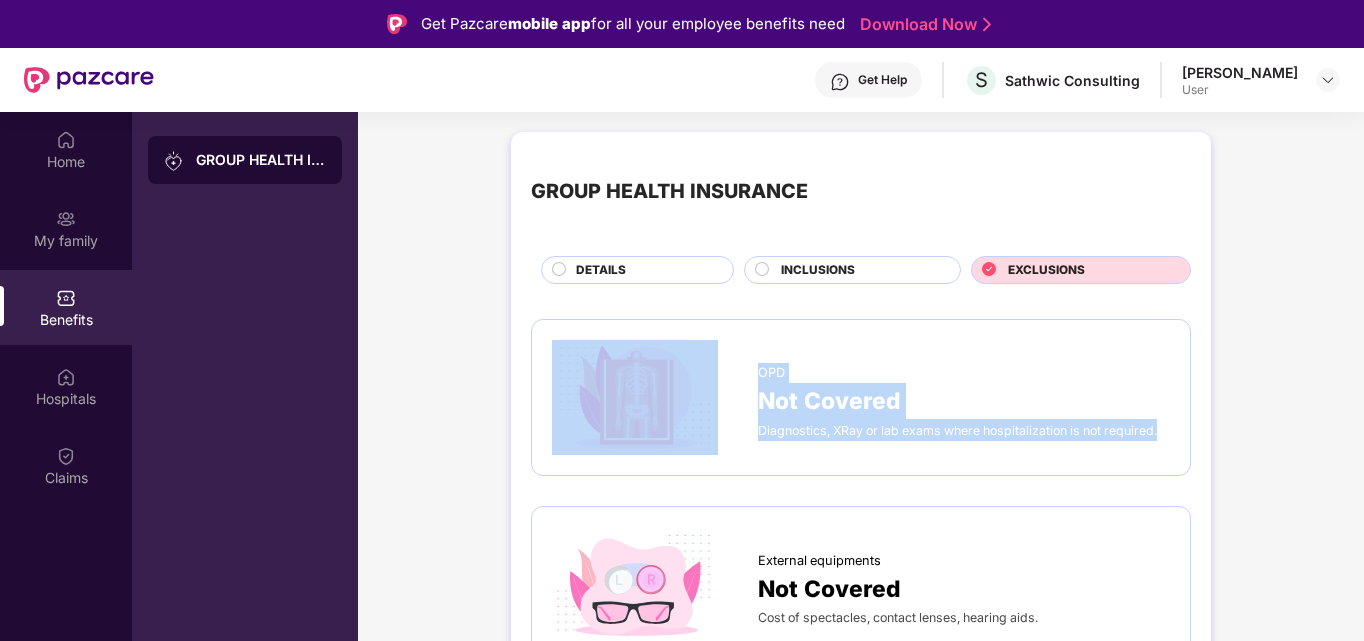 drag, startPoint x: 731, startPoint y: 435, endPoint x: 1197, endPoint y: 444, distance: 466.0869 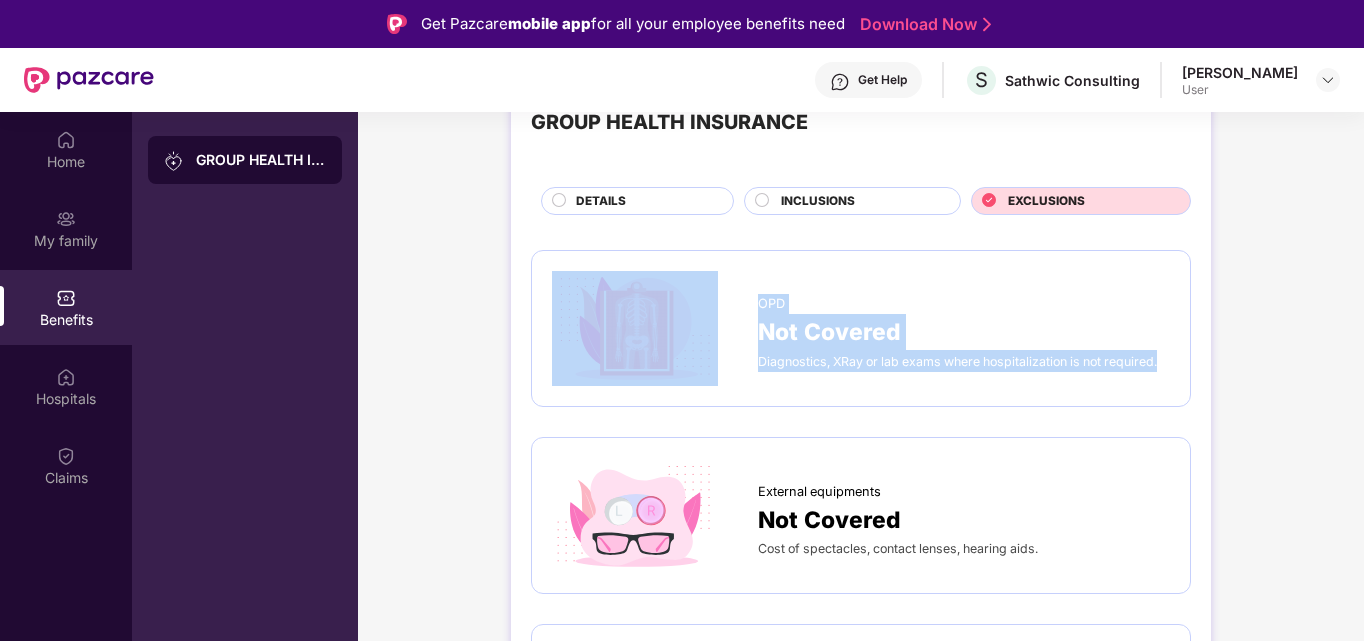 scroll, scrollTop: 100, scrollLeft: 0, axis: vertical 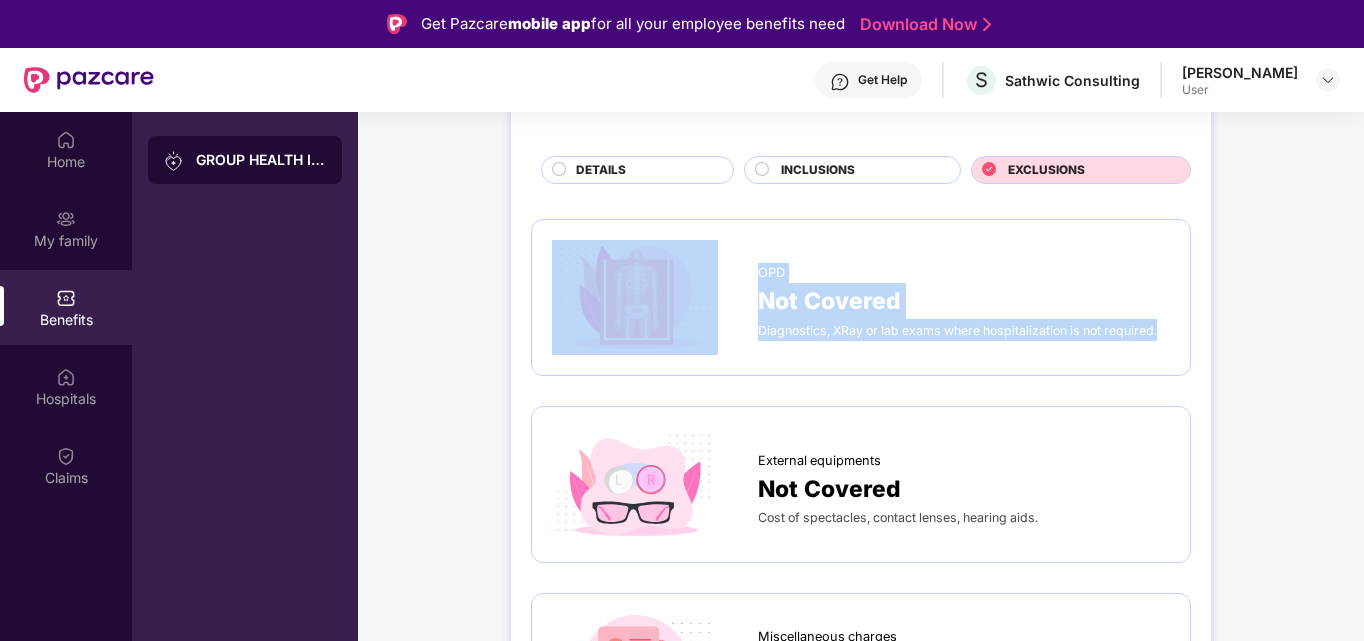click on "Not Covered" at bounding box center [964, 301] 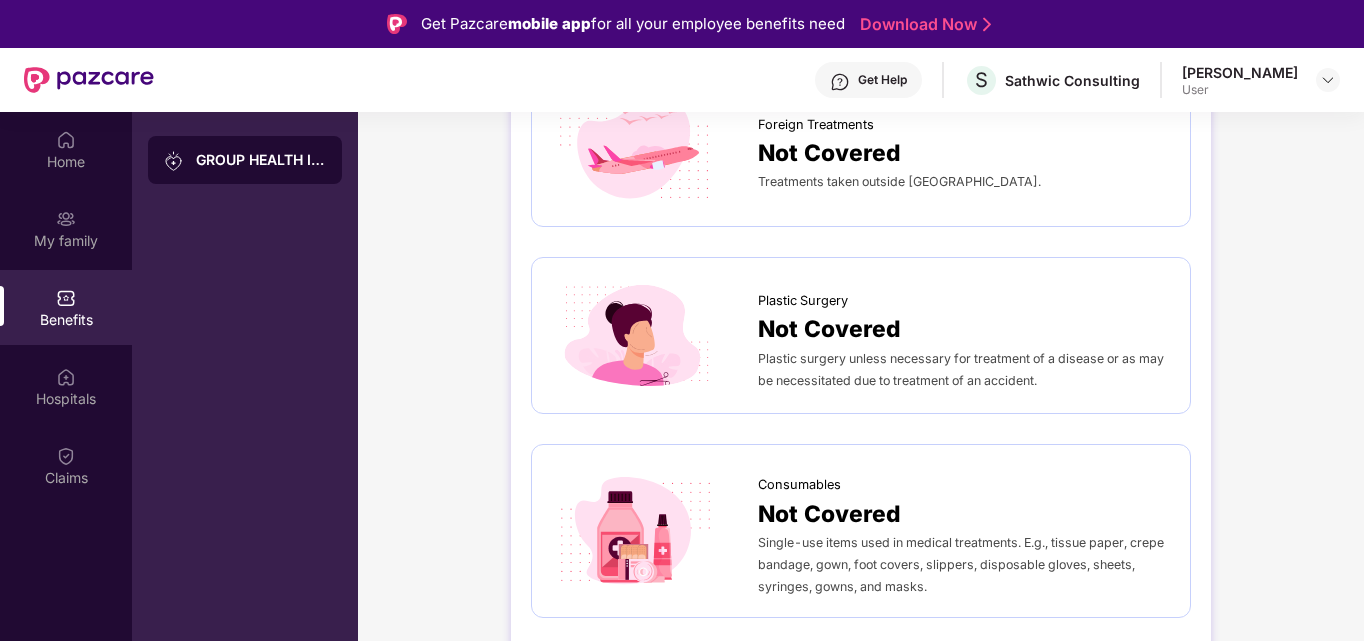 scroll, scrollTop: 1131, scrollLeft: 0, axis: vertical 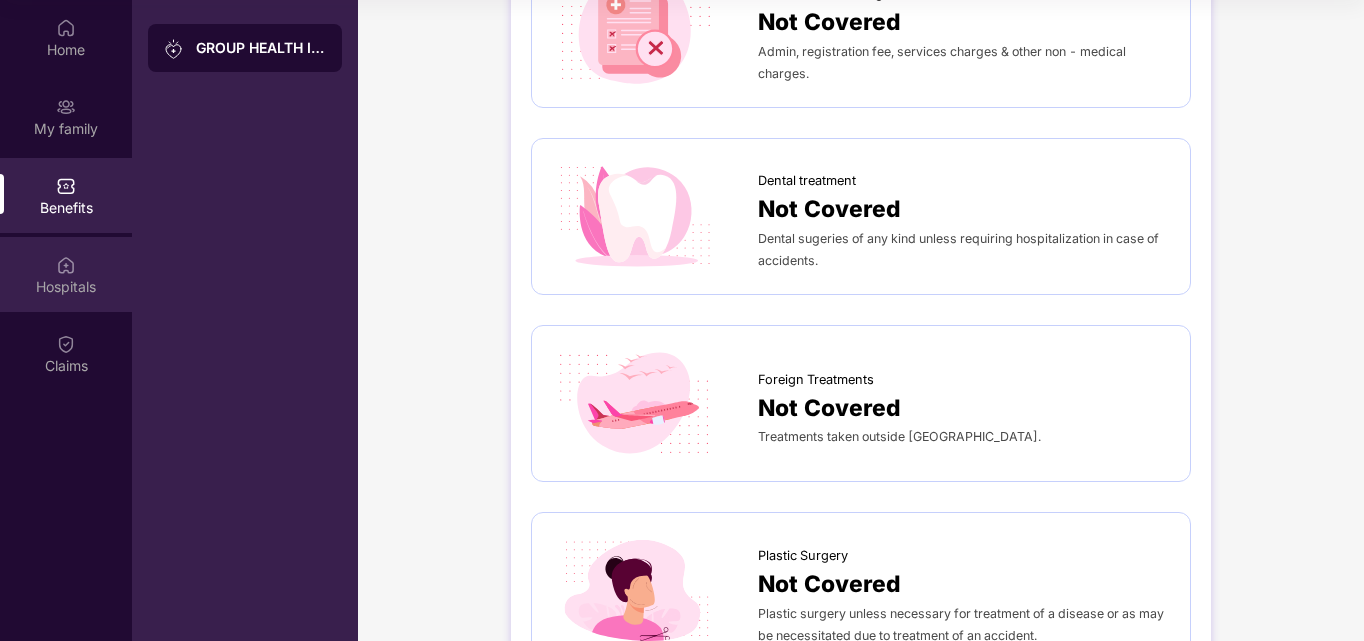 click on "Hospitals" at bounding box center (66, 287) 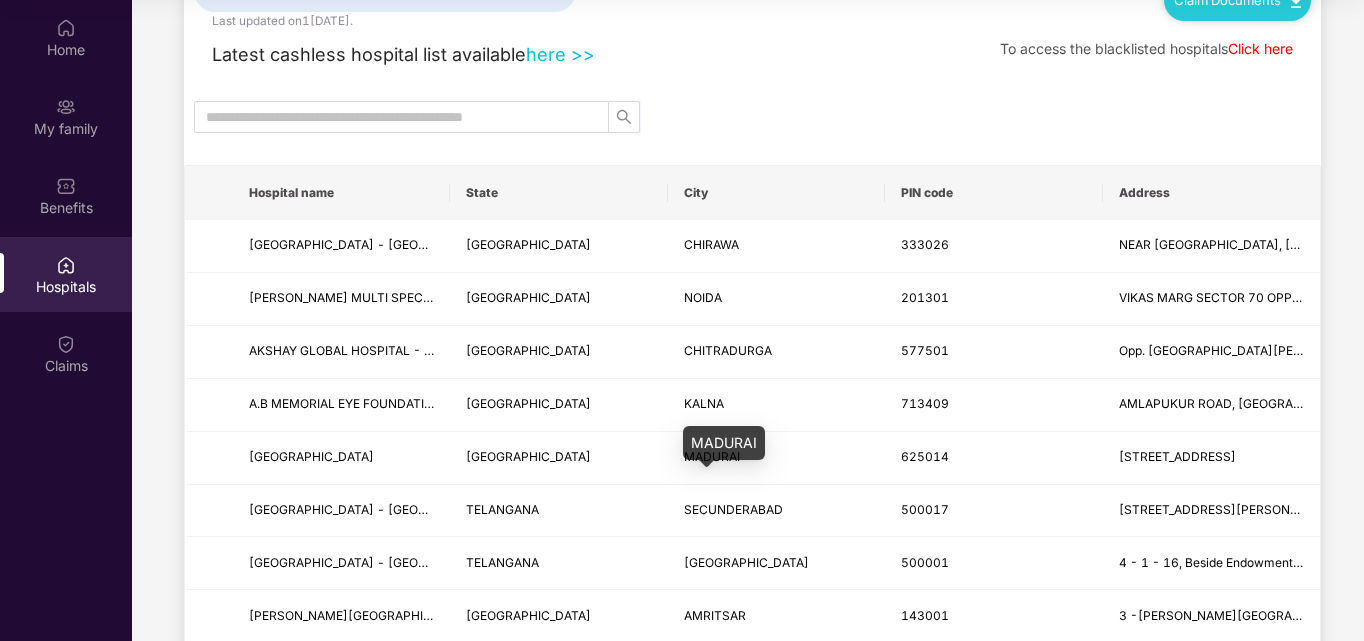 scroll, scrollTop: 0, scrollLeft: 0, axis: both 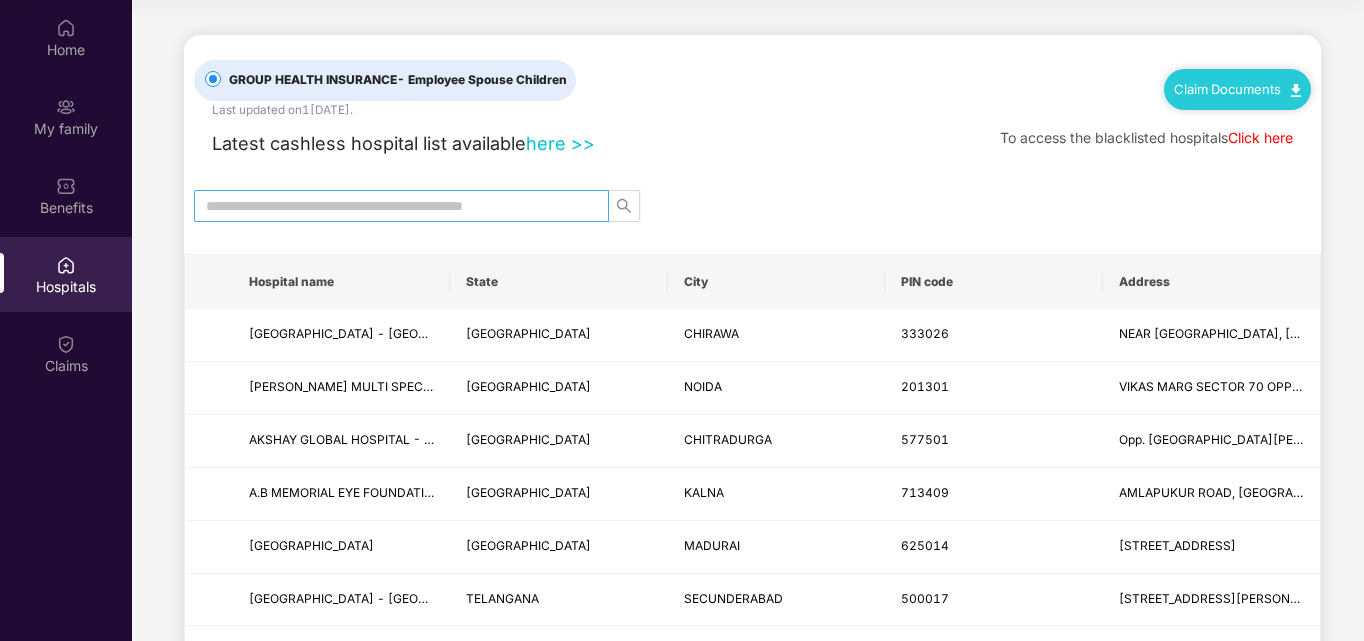 click at bounding box center (393, 206) 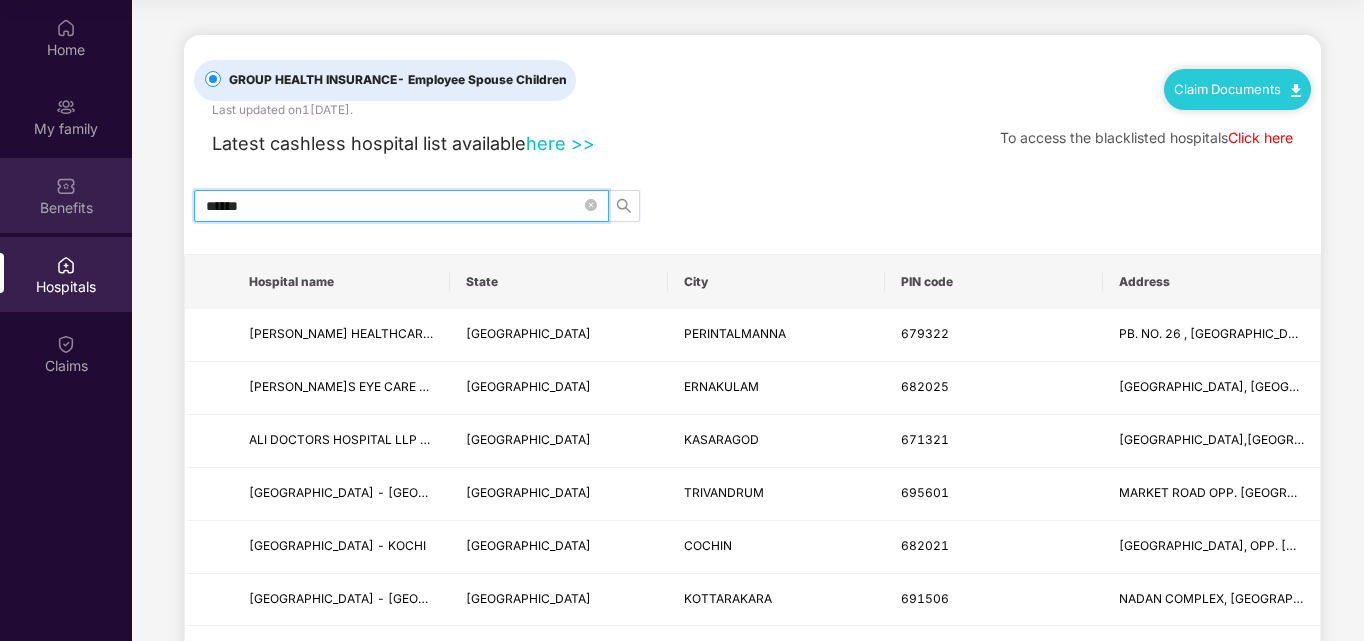 drag, startPoint x: 155, startPoint y: 189, endPoint x: 61, endPoint y: 183, distance: 94.19129 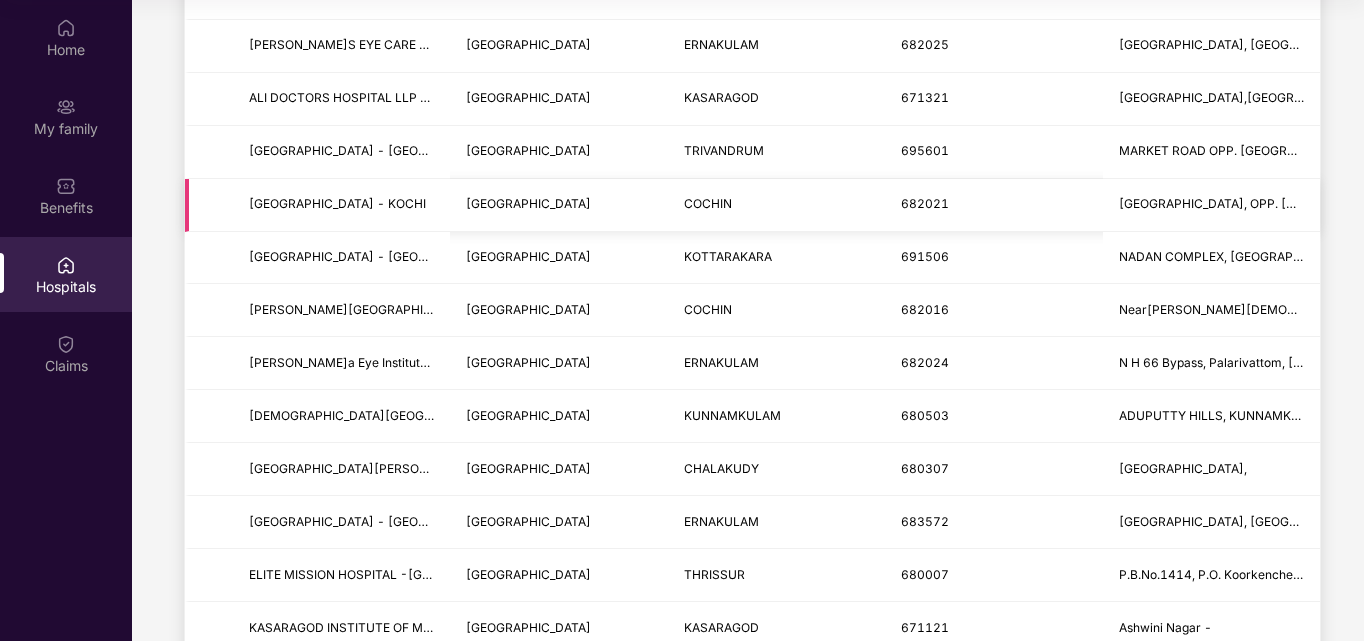 scroll, scrollTop: 0, scrollLeft: 0, axis: both 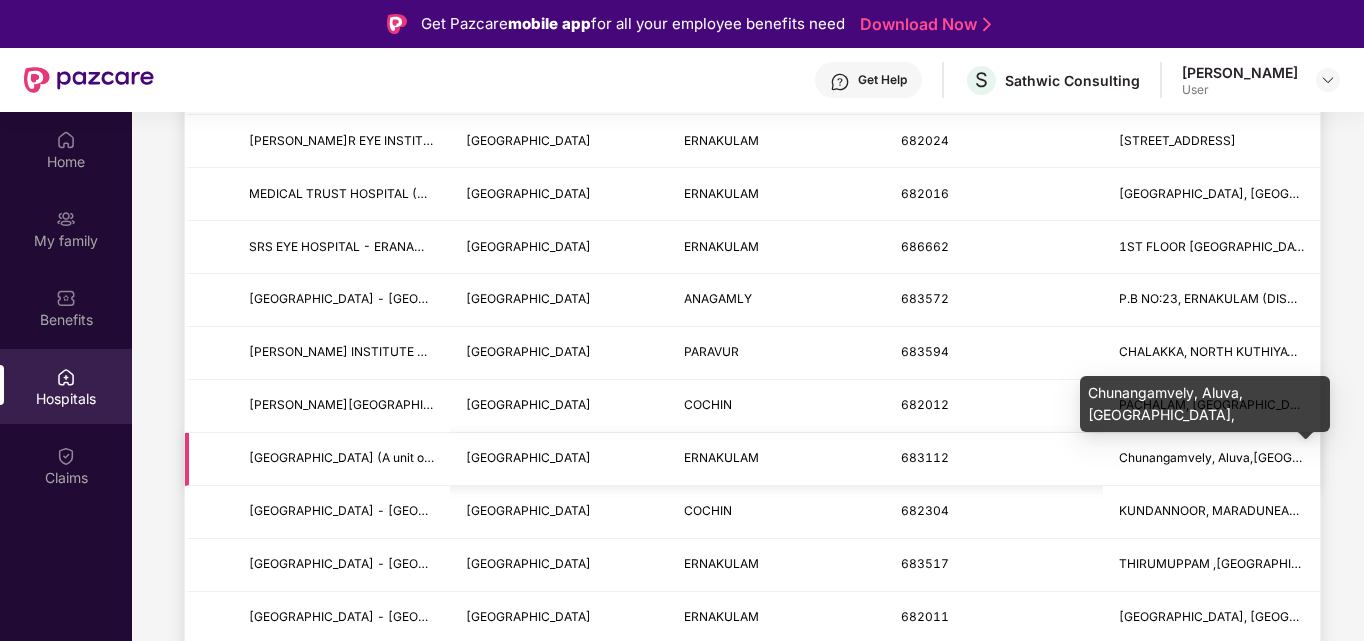type on "******" 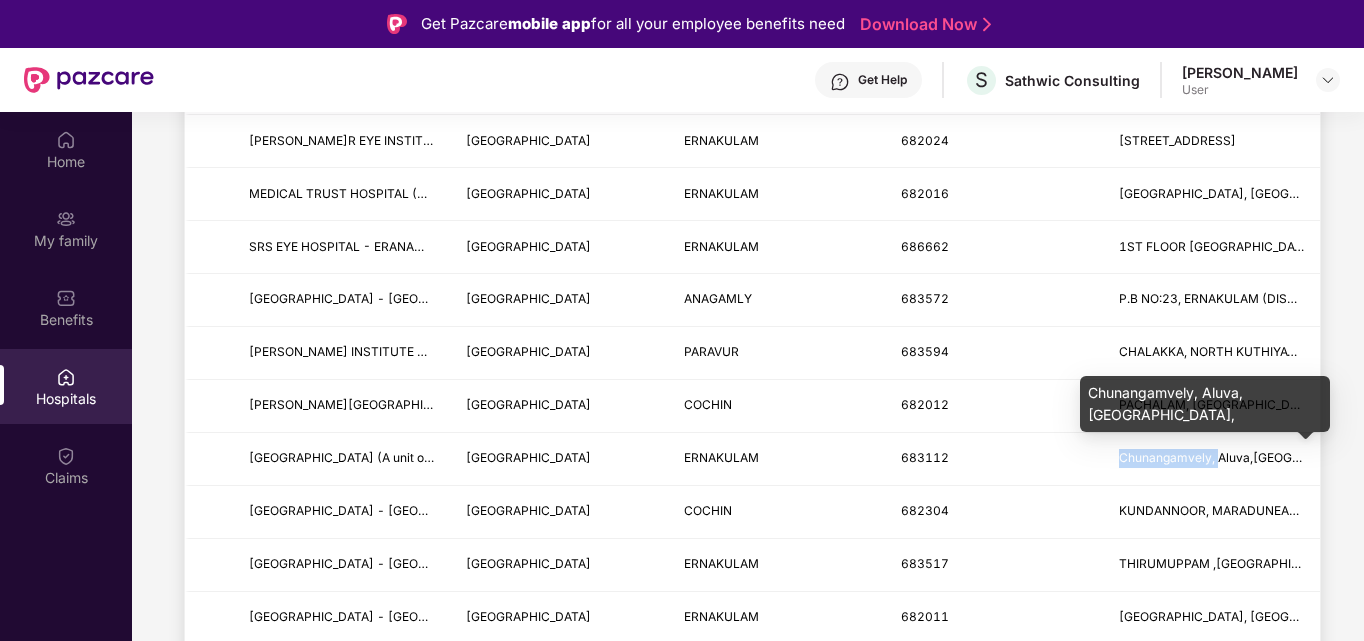 drag, startPoint x: 1117, startPoint y: 463, endPoint x: 1329, endPoint y: 485, distance: 213.13846 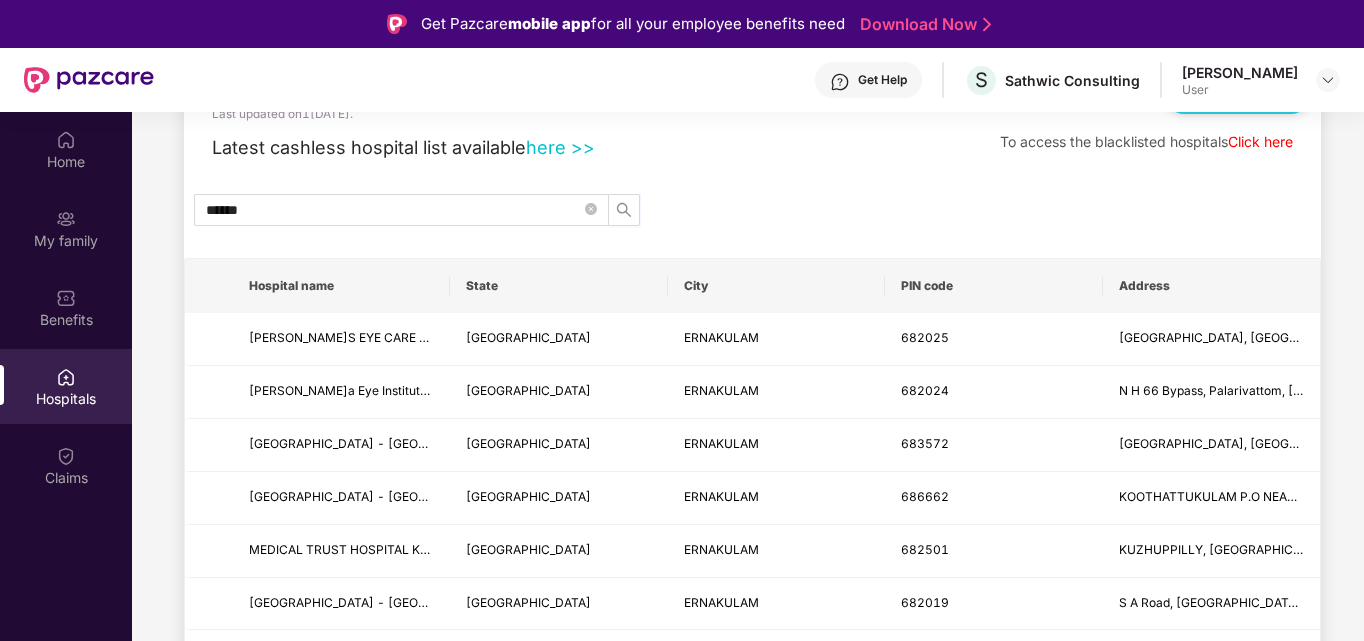 scroll, scrollTop: 0, scrollLeft: 0, axis: both 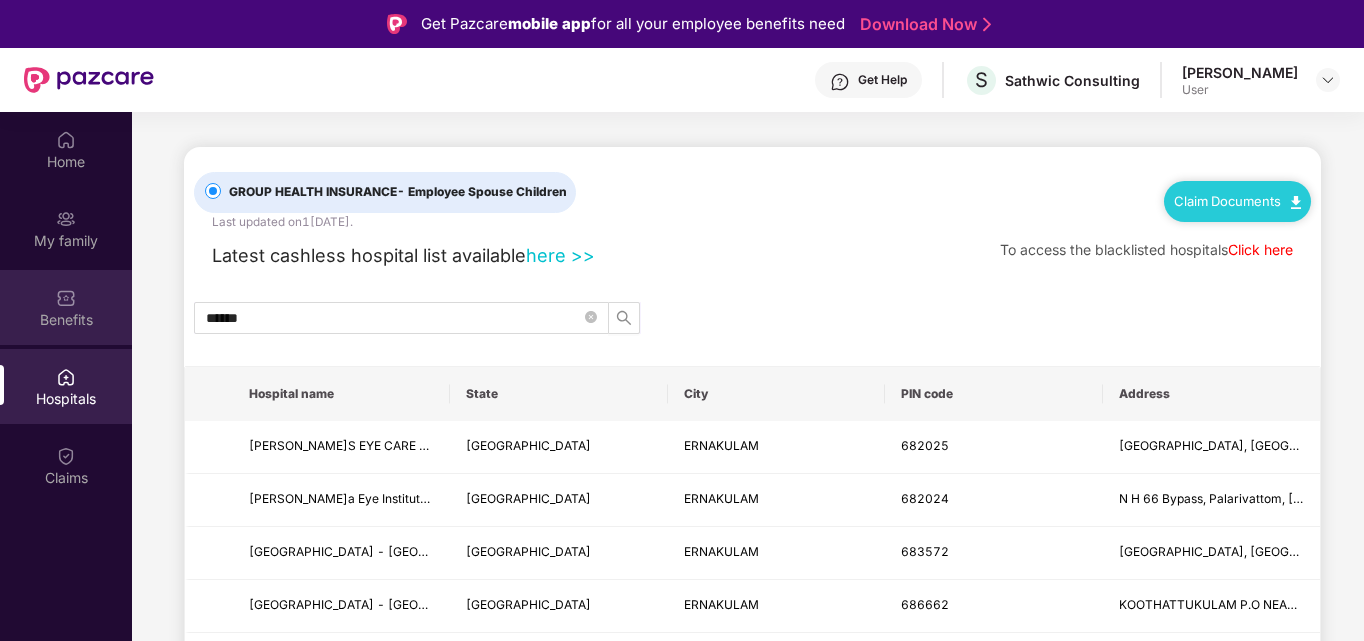 click on "Benefits" at bounding box center [66, 307] 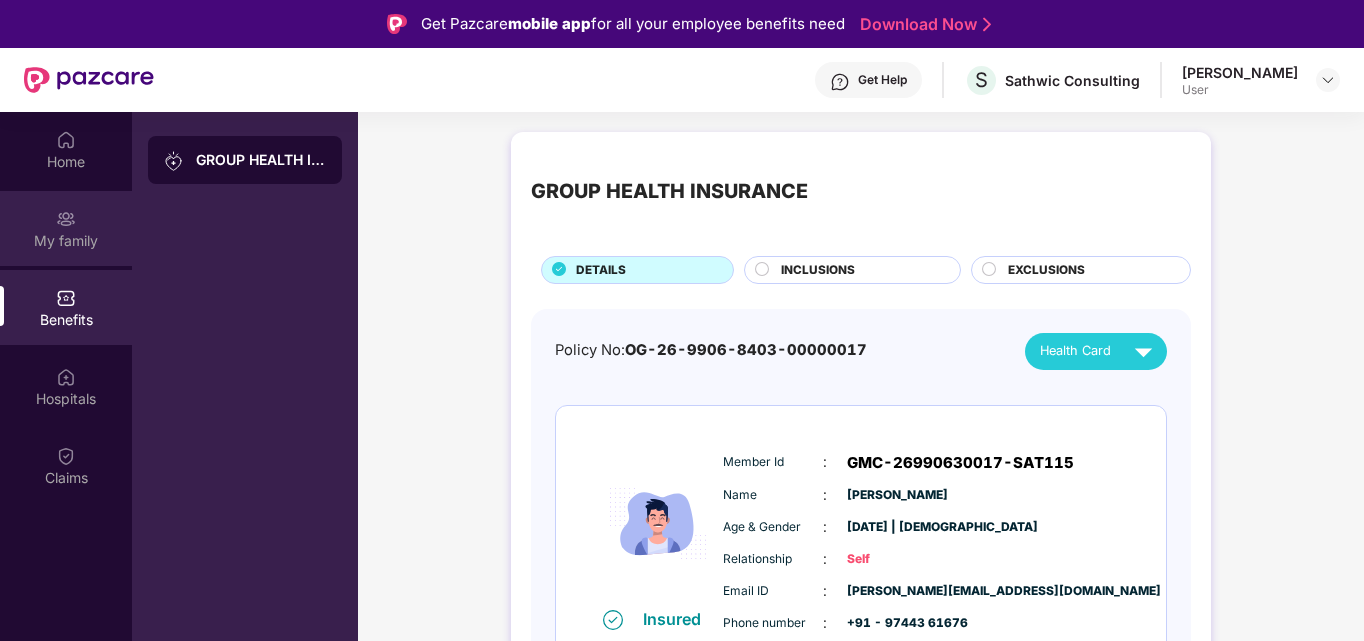 click on "My family" at bounding box center (66, 241) 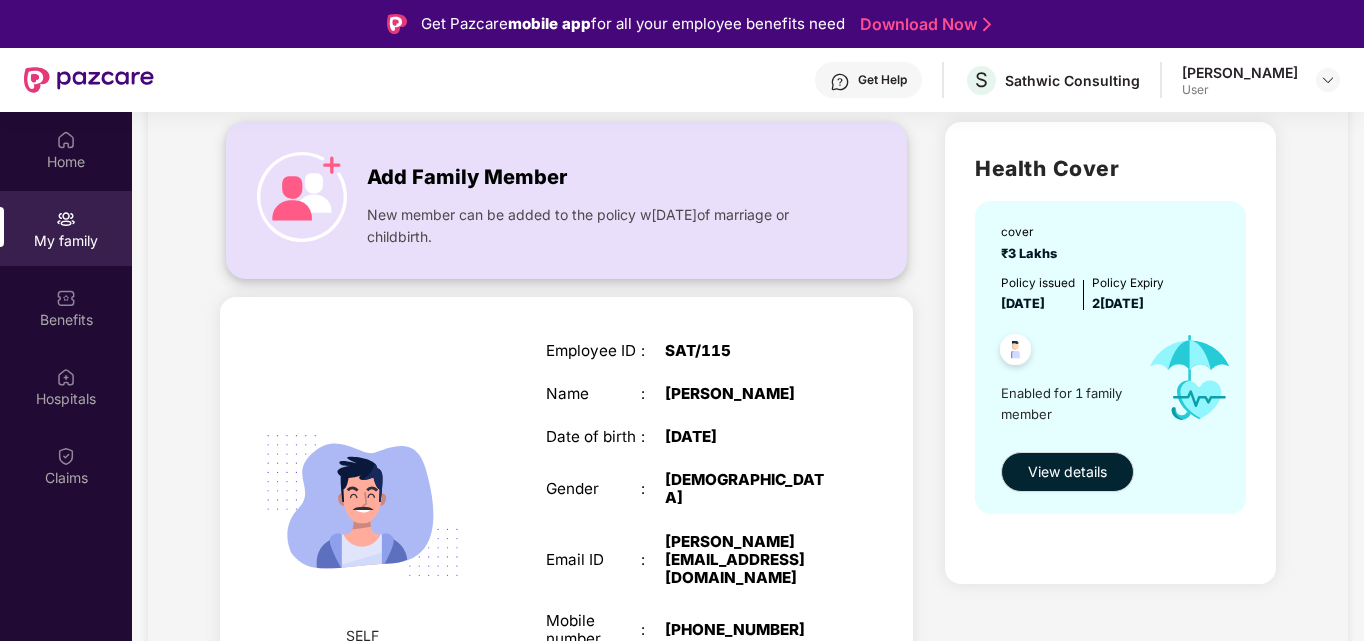 scroll, scrollTop: 179, scrollLeft: 0, axis: vertical 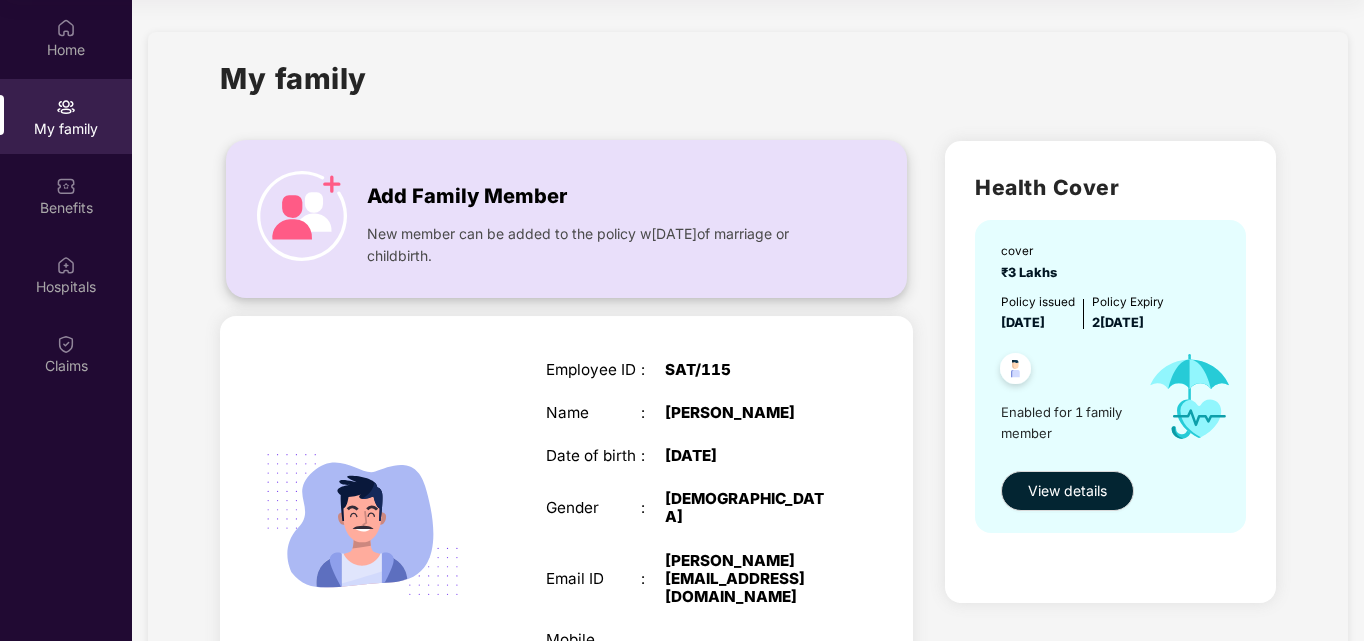 click on "New member can be added to the policy w[DATE]of marriage or childbirth." at bounding box center (599, 245) 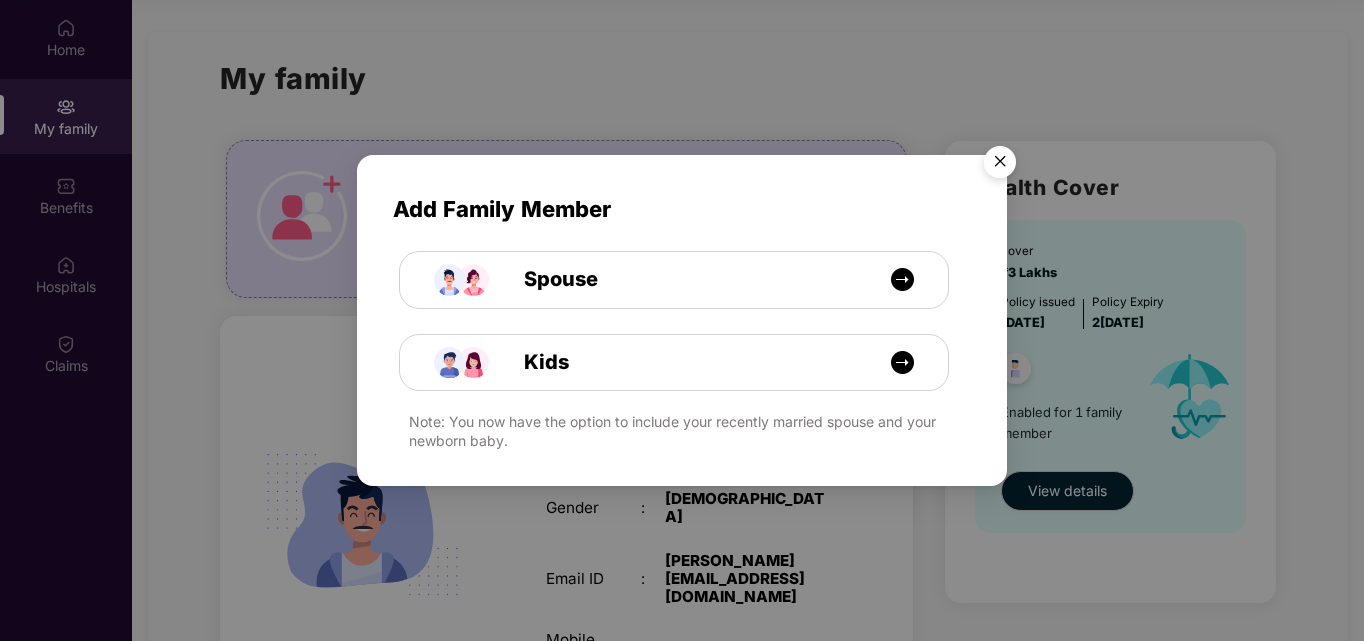 click at bounding box center (1000, 165) 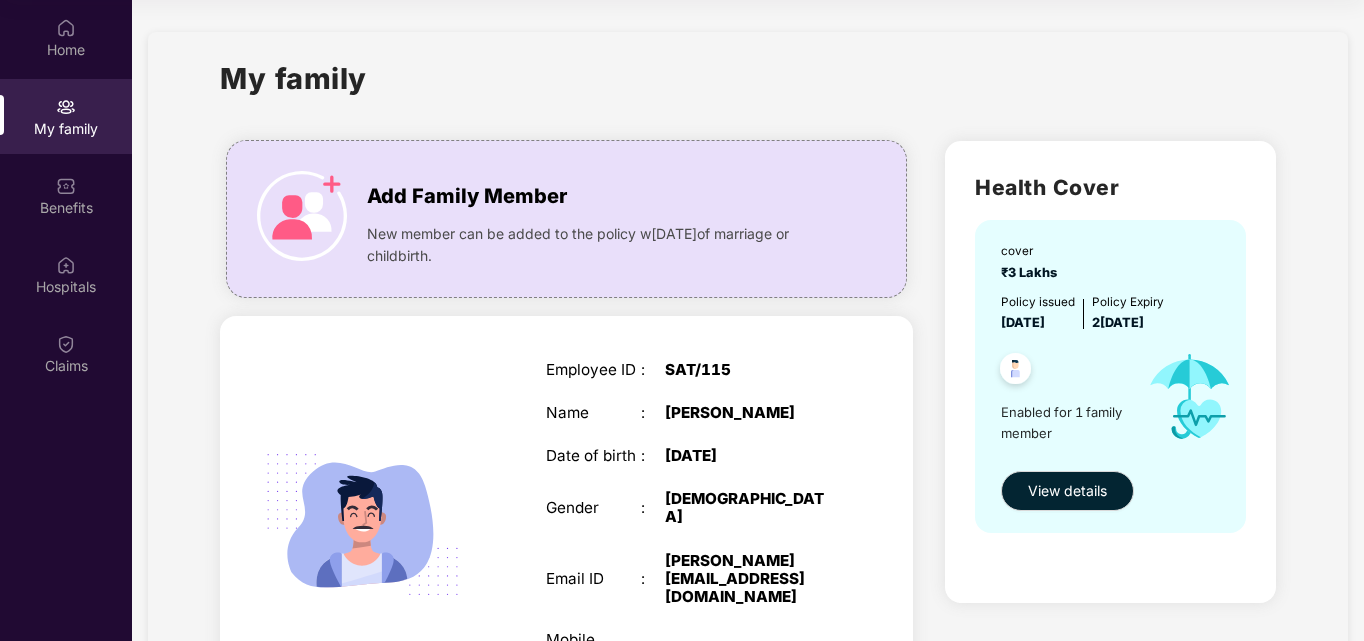 drag, startPoint x: 1185, startPoint y: 326, endPoint x: 1096, endPoint y: 326, distance: 89 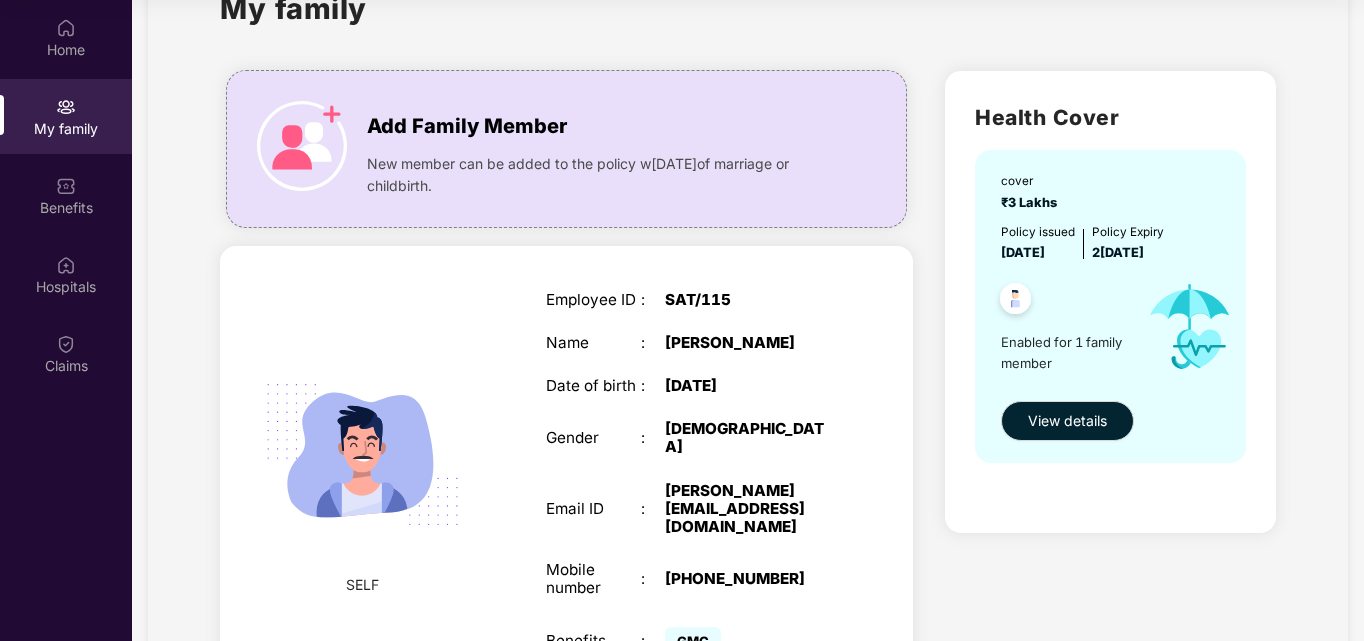scroll, scrollTop: 100, scrollLeft: 0, axis: vertical 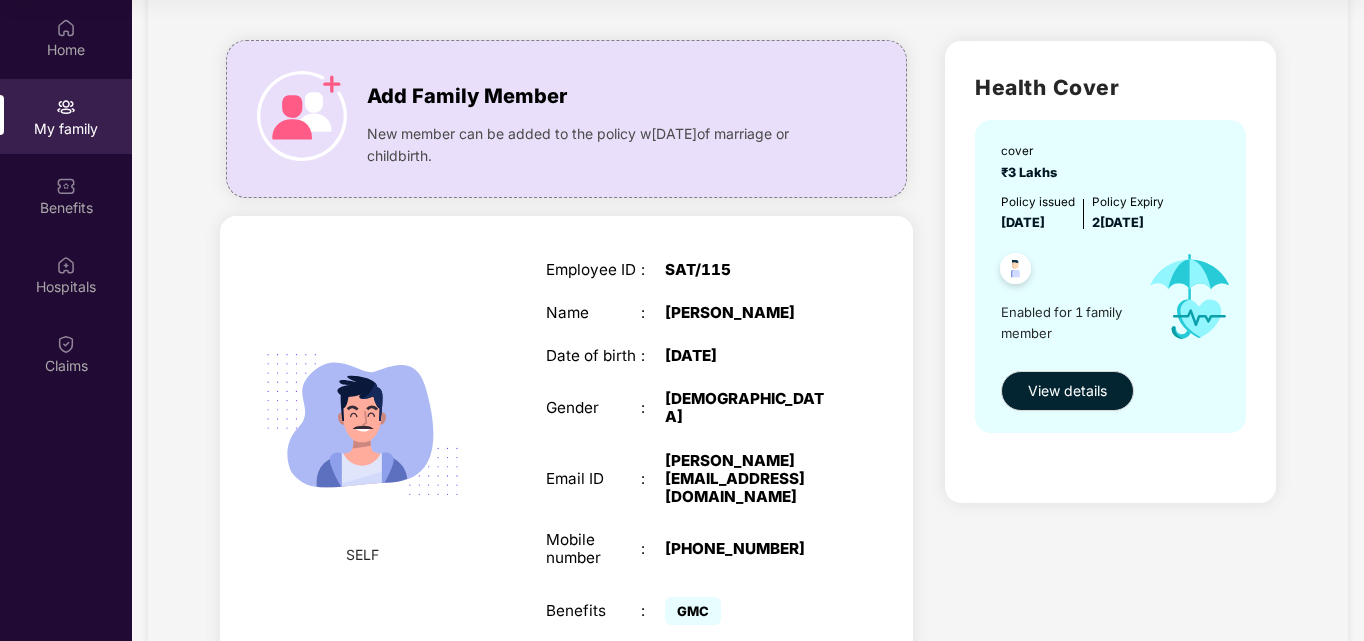 click at bounding box center [362, 424] 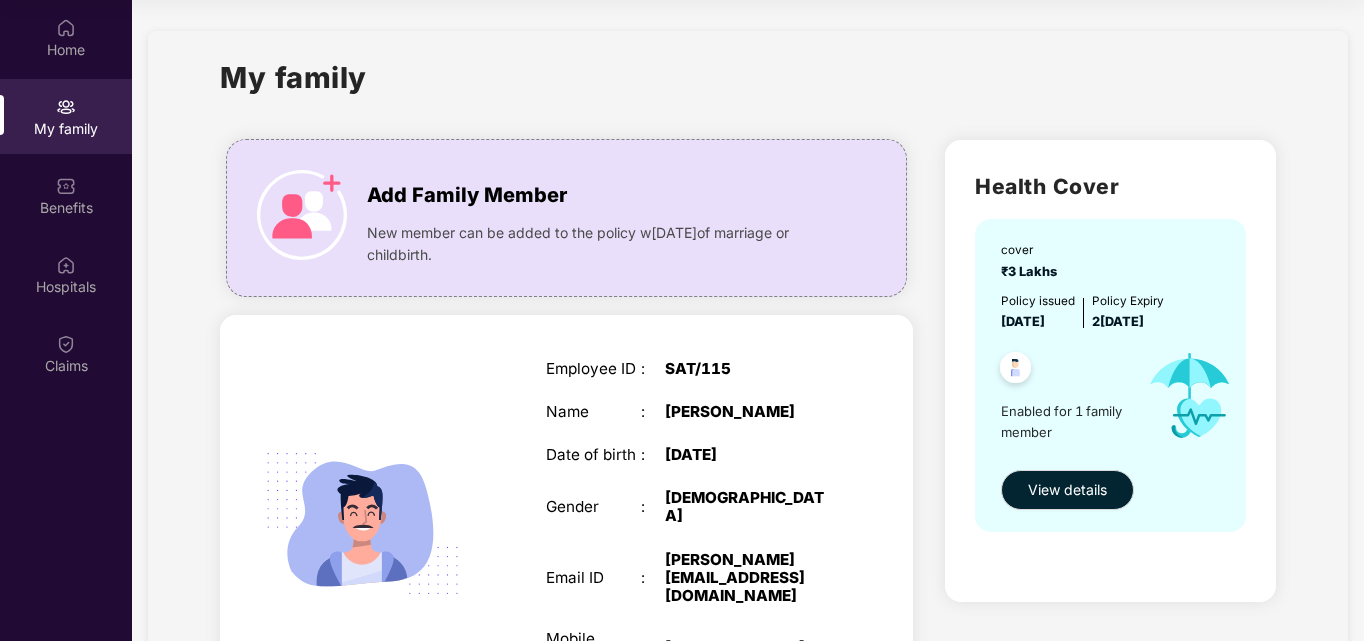scroll, scrollTop: 0, scrollLeft: 0, axis: both 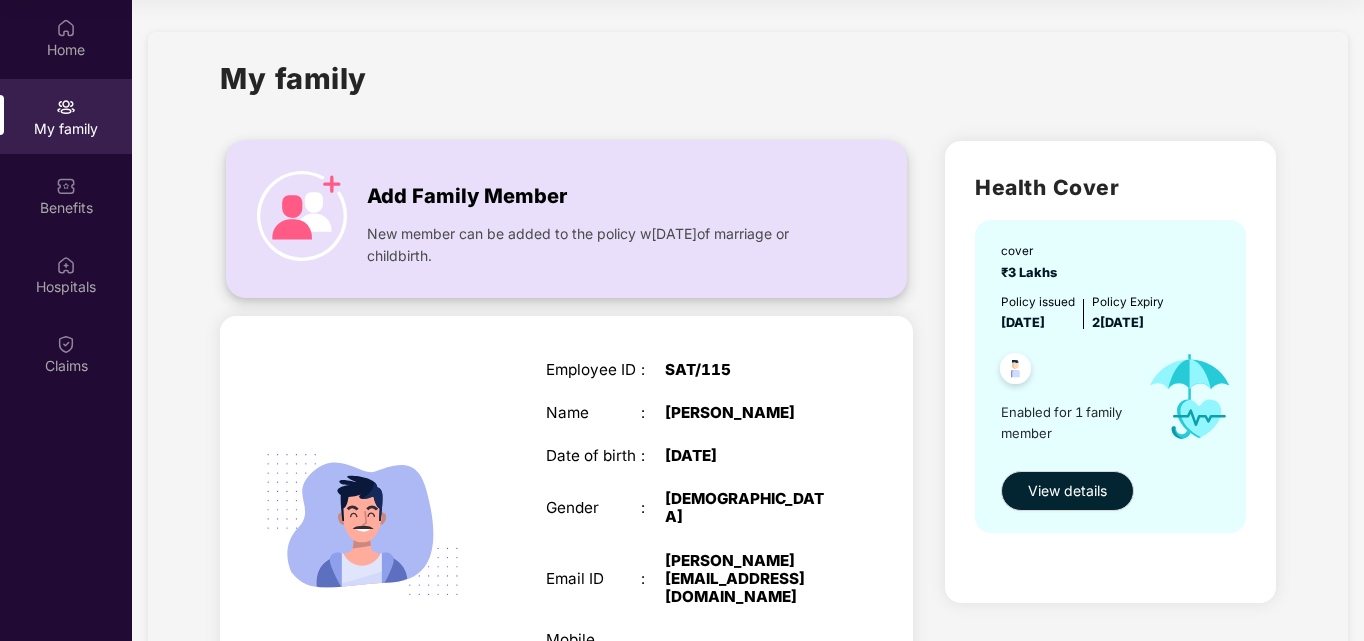 click on "Add Family Member" at bounding box center [467, 196] 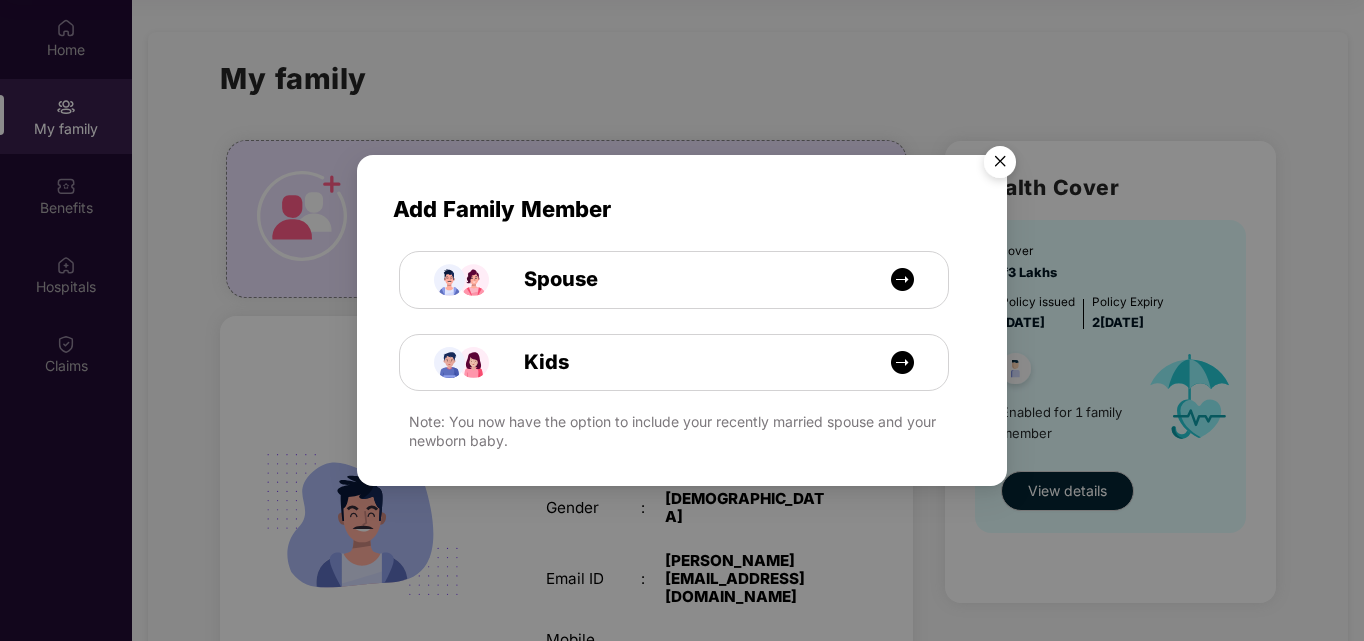 click at bounding box center (1000, 165) 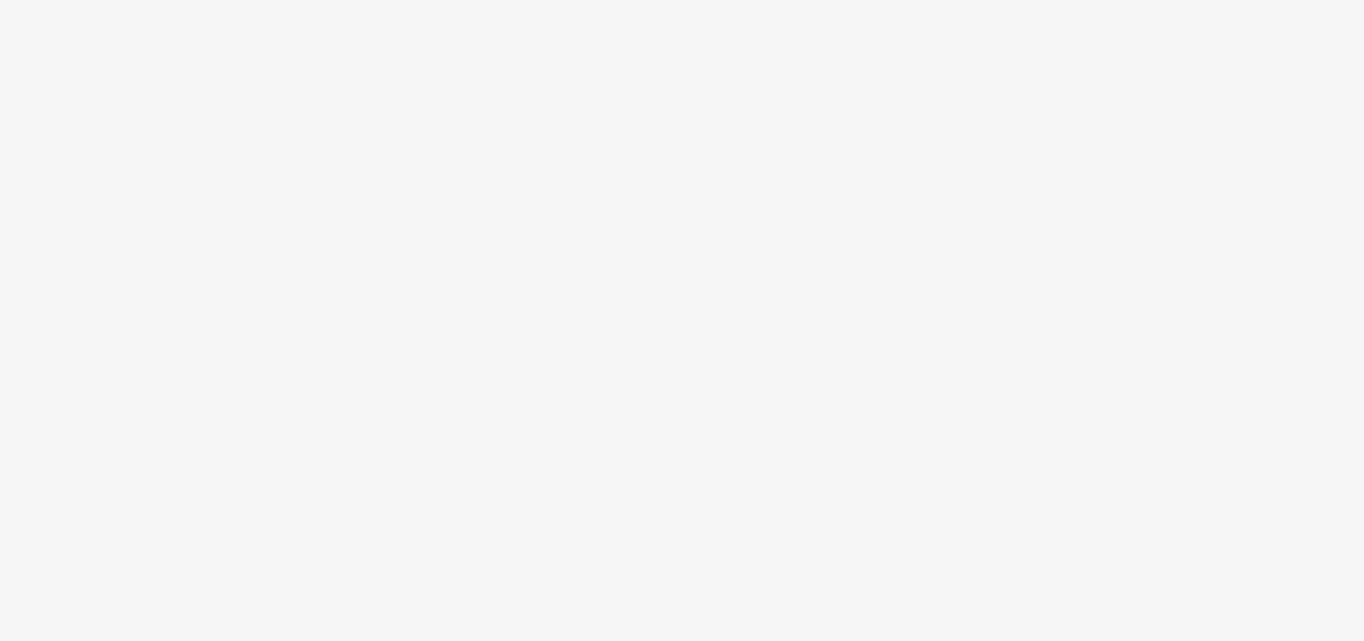 scroll, scrollTop: 0, scrollLeft: 0, axis: both 